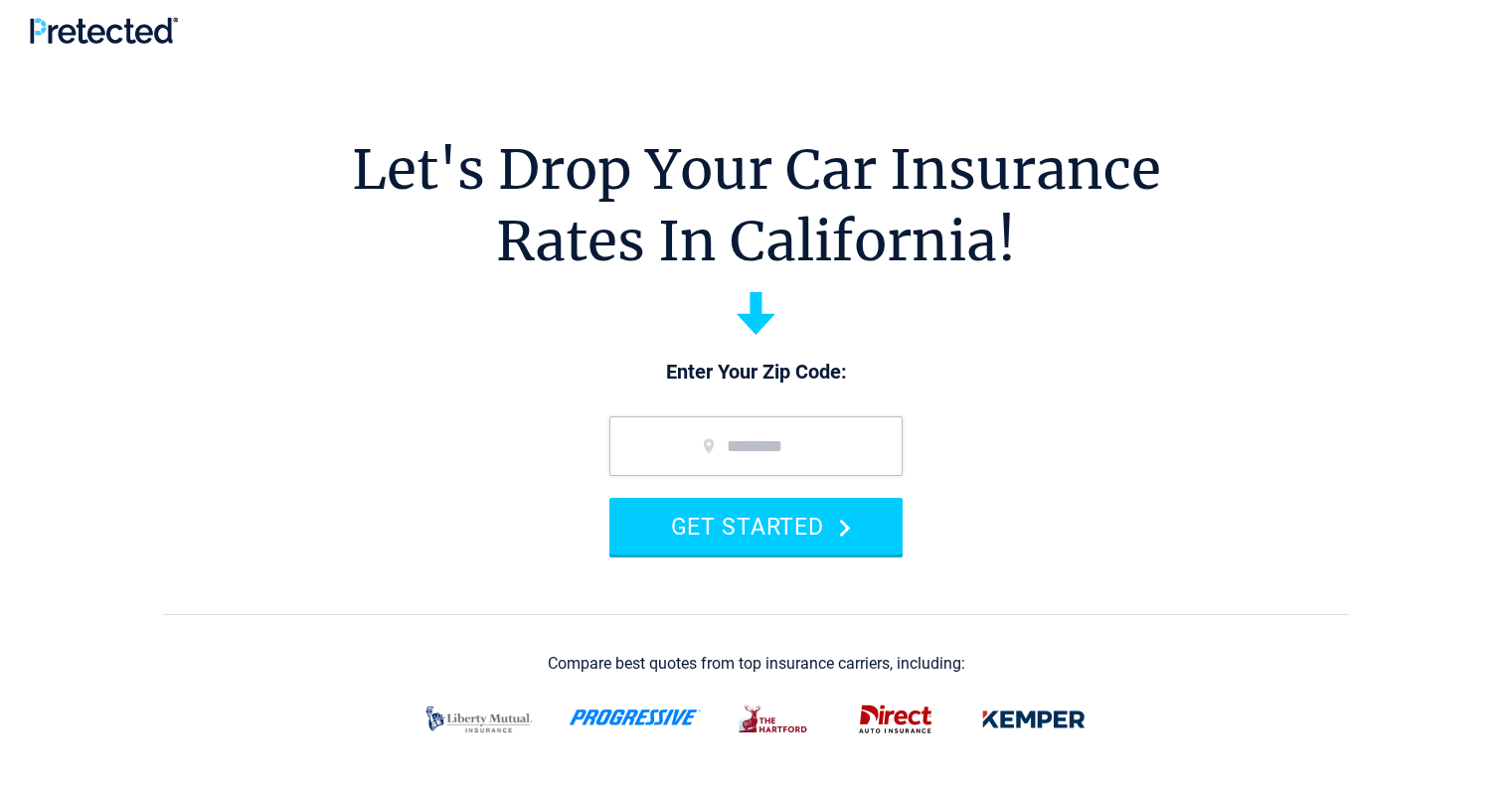 scroll, scrollTop: 0, scrollLeft: 0, axis: both 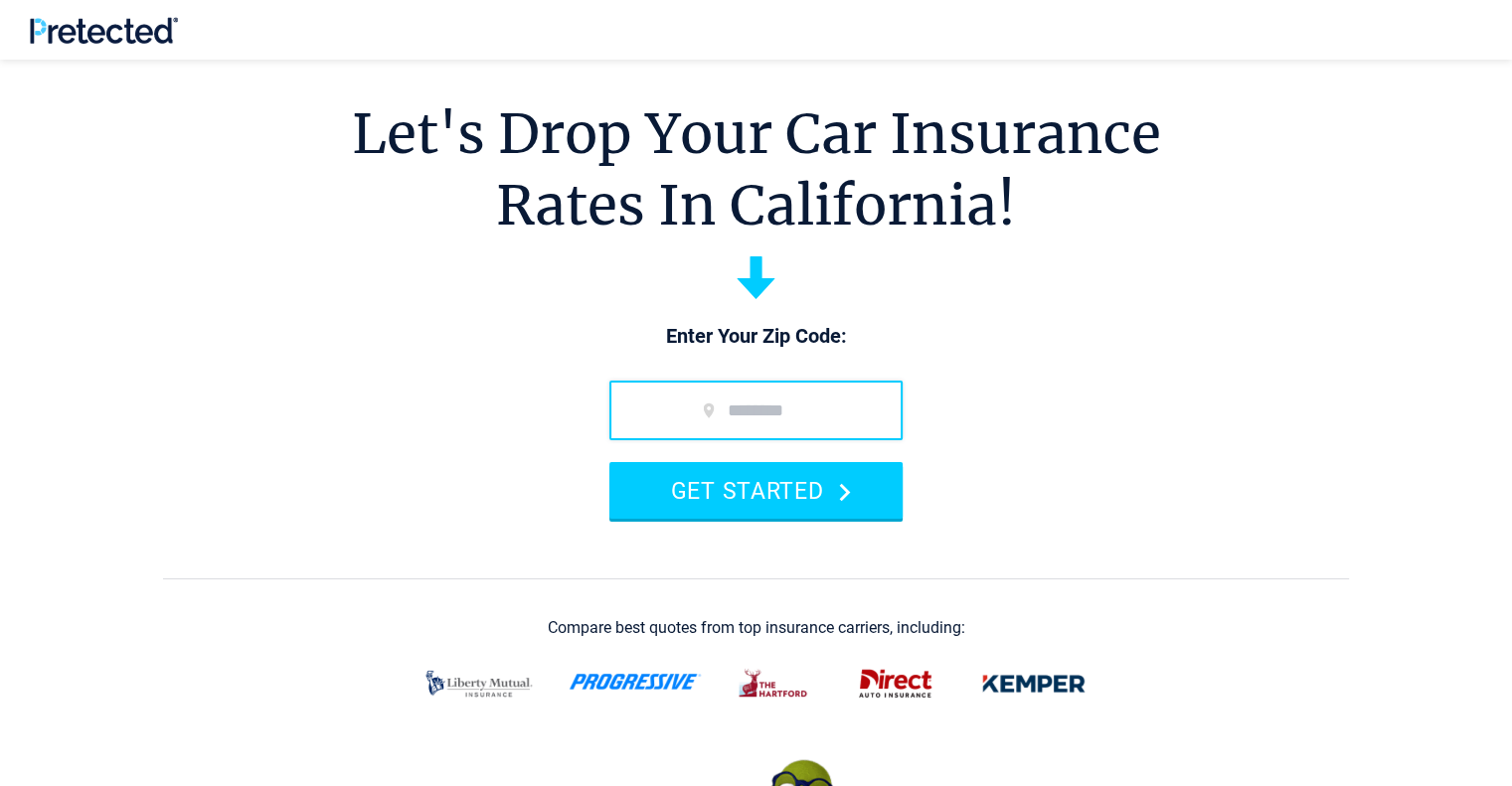 click at bounding box center [756, 410] 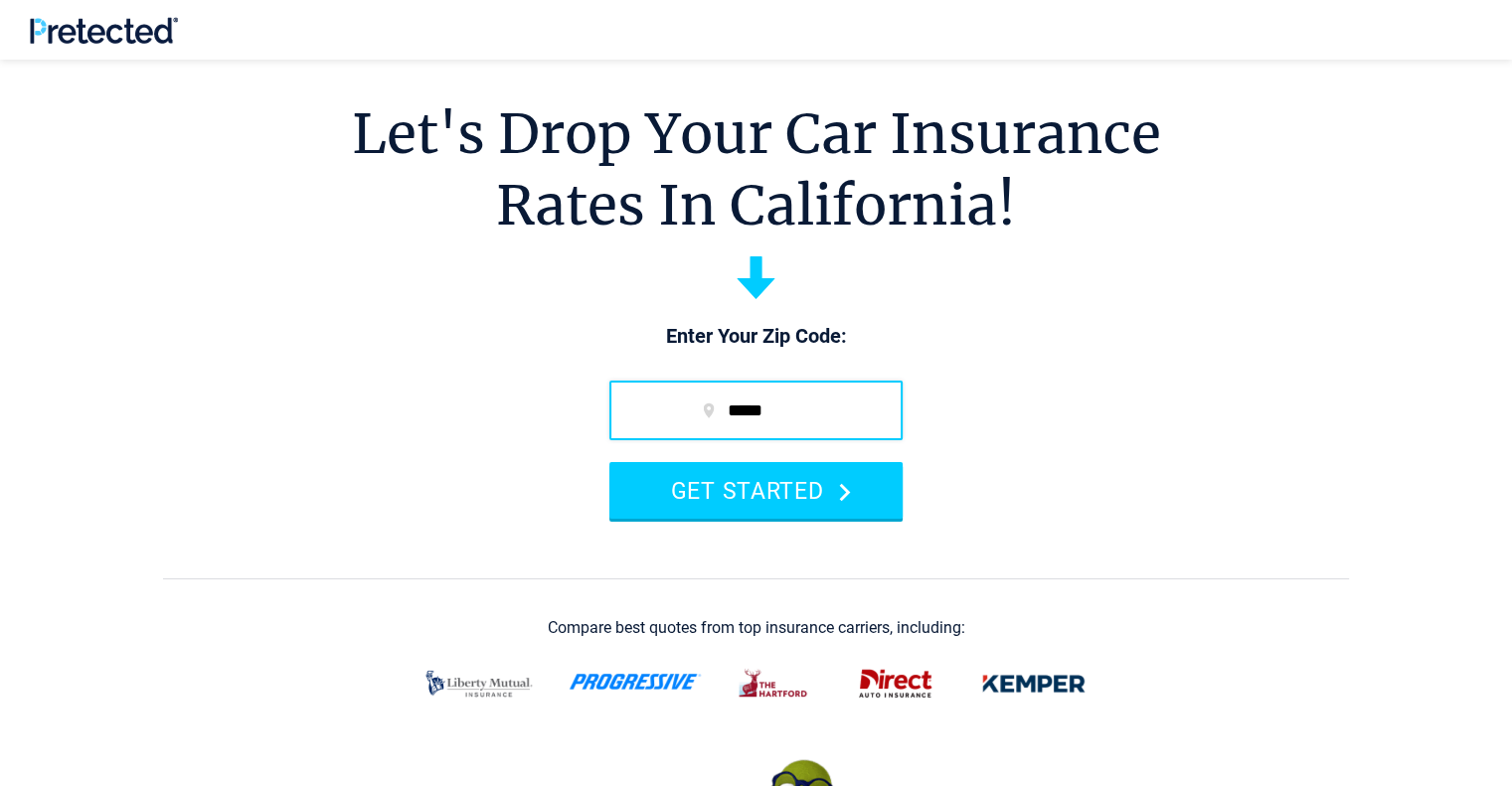 type on "*****" 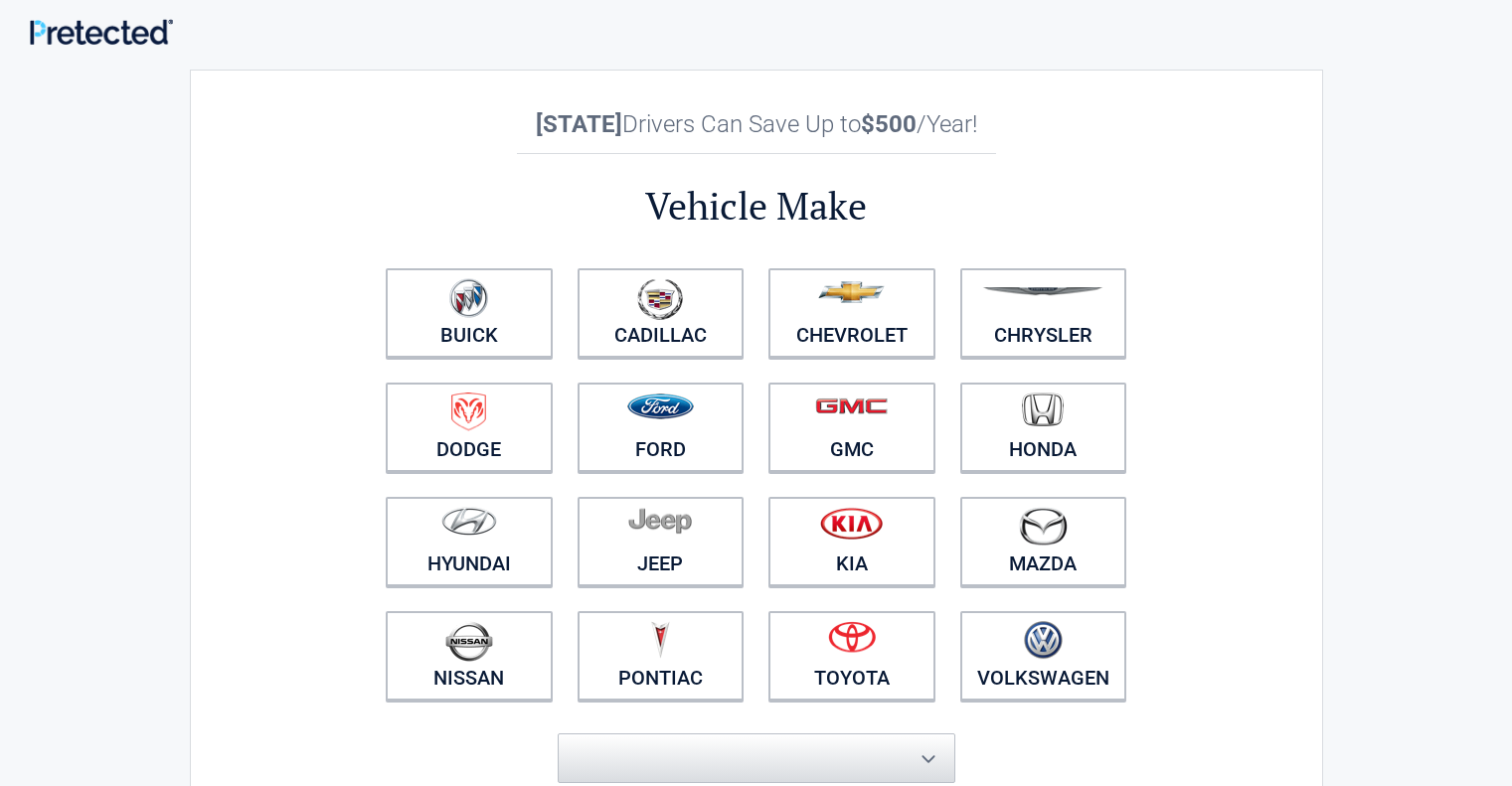 scroll, scrollTop: 0, scrollLeft: 0, axis: both 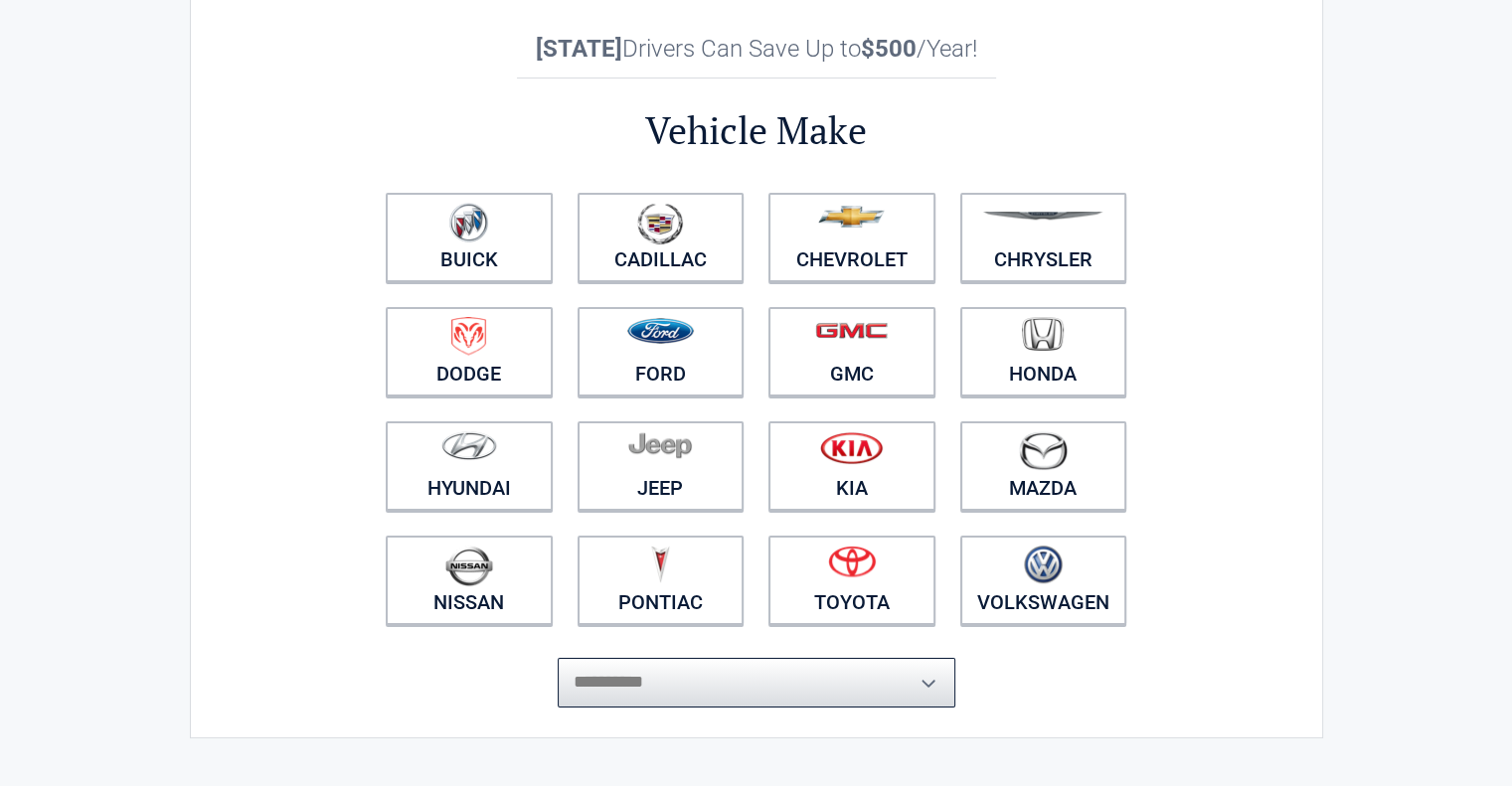 click on "**********" at bounding box center [756, 683] 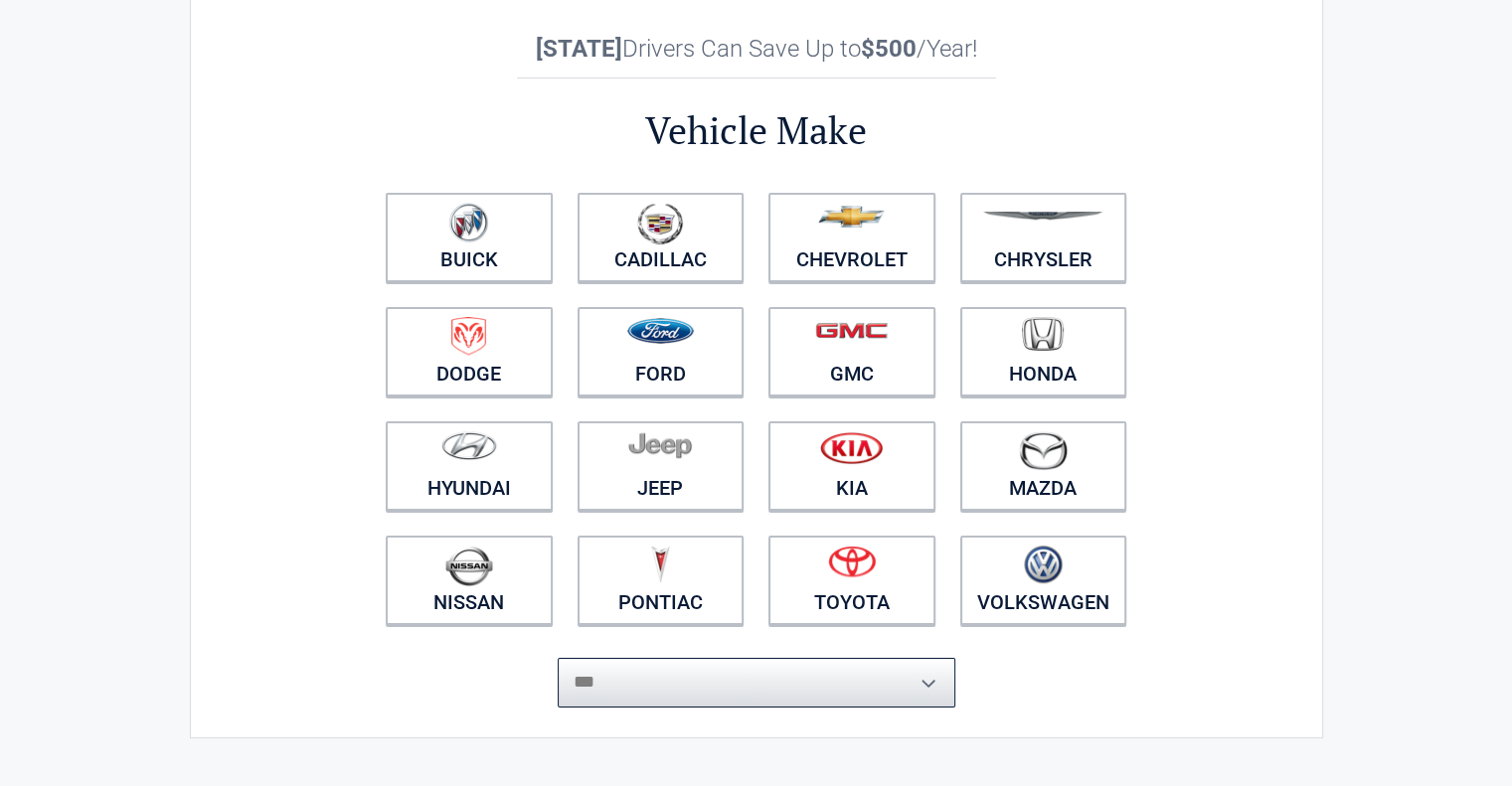 click on "**********" at bounding box center [756, 683] 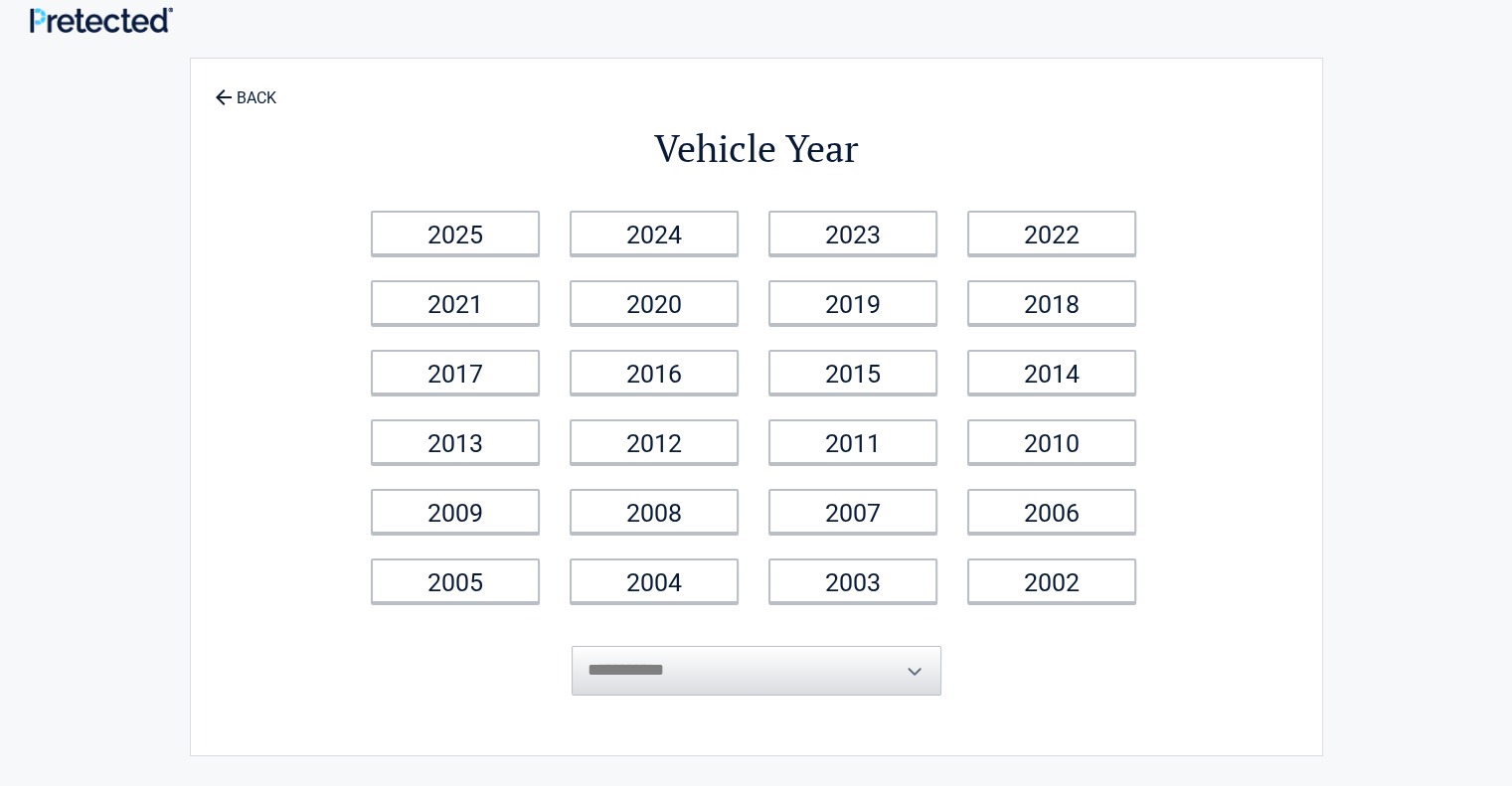 scroll, scrollTop: 0, scrollLeft: 0, axis: both 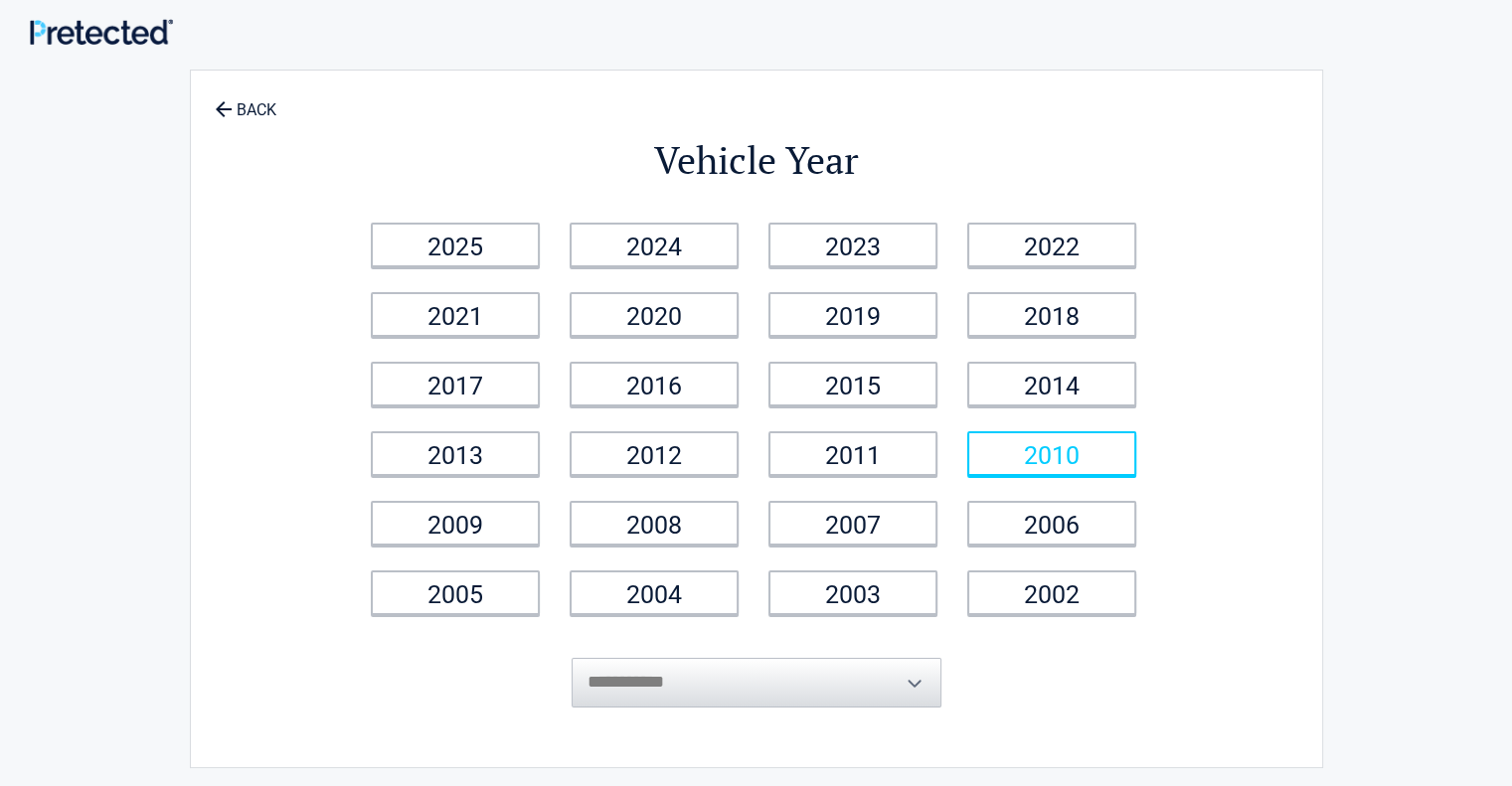 click on "2010" at bounding box center [1052, 453] 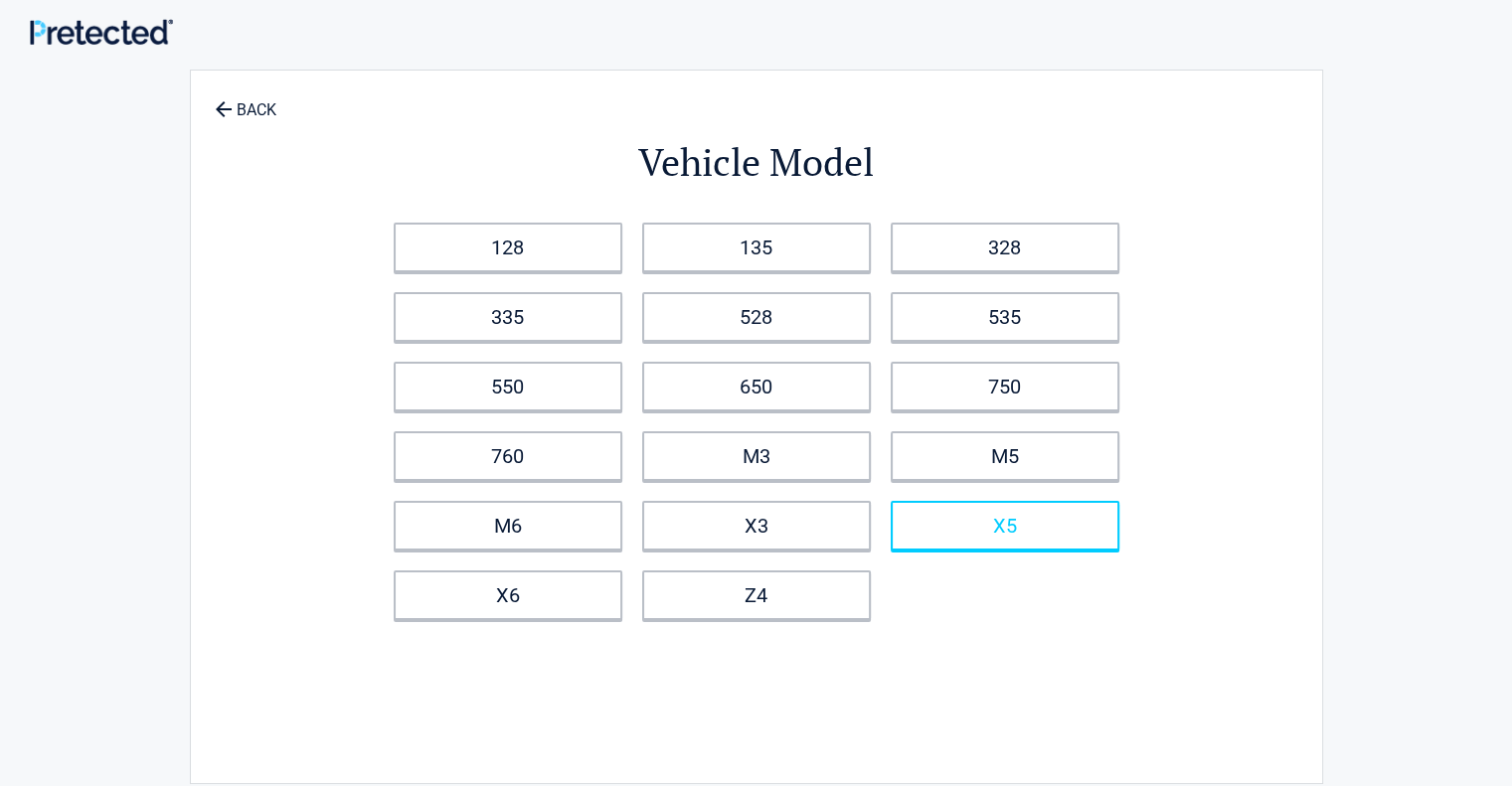 click on "X5" at bounding box center (1005, 526) 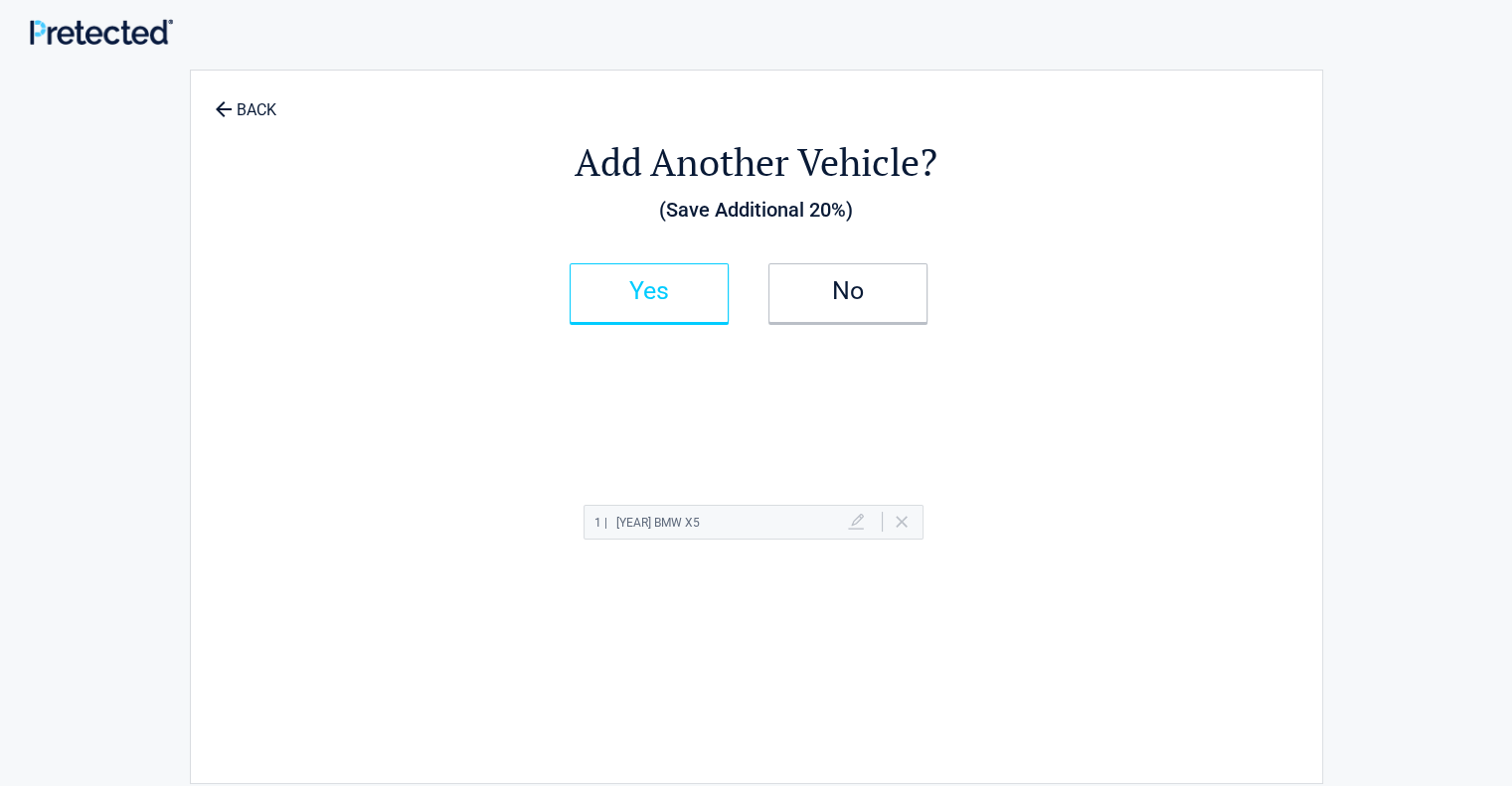 click on "Yes" at bounding box center [649, 293] 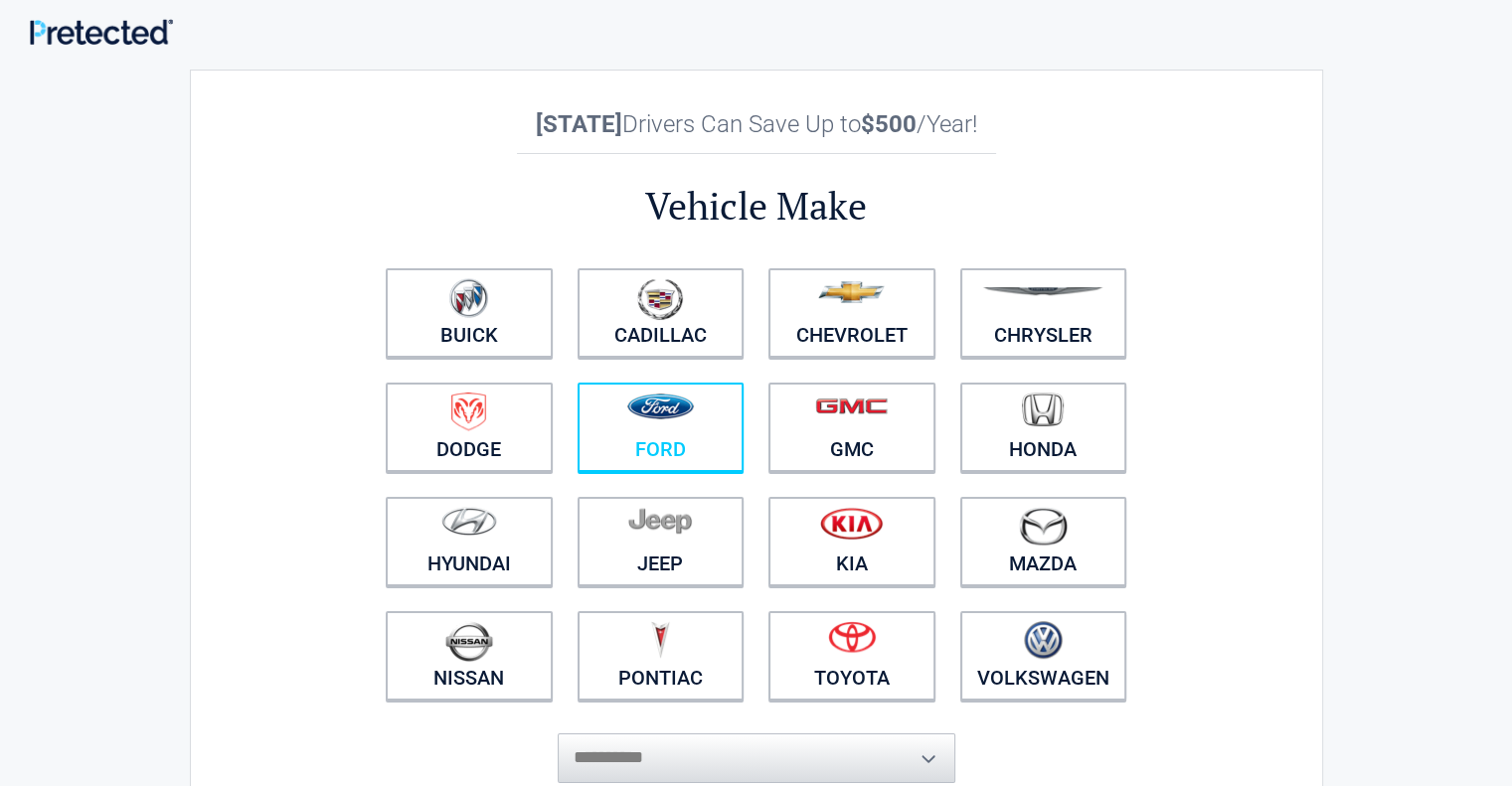 click at bounding box center [661, 414] 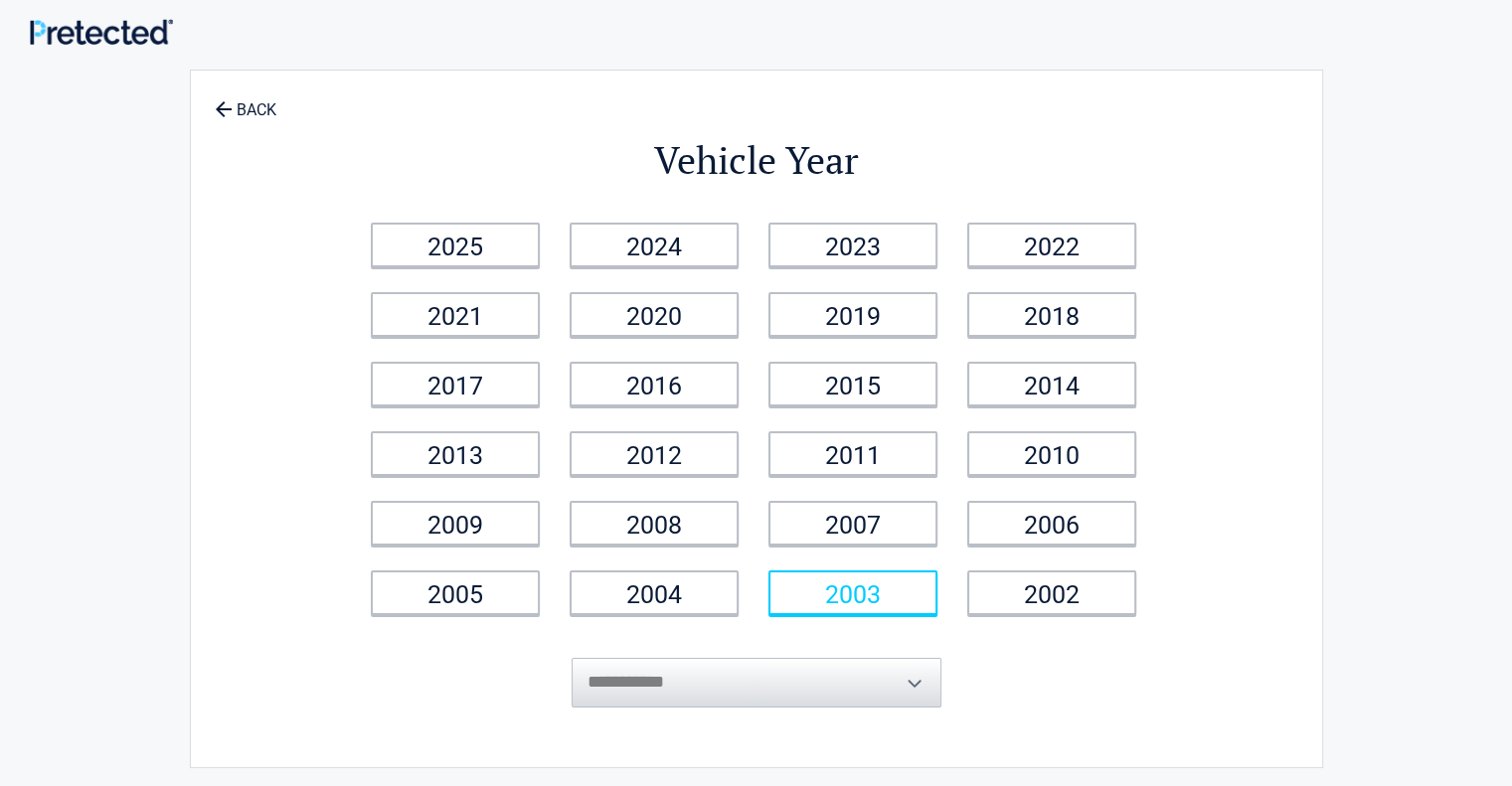 click on "2003" at bounding box center (853, 592) 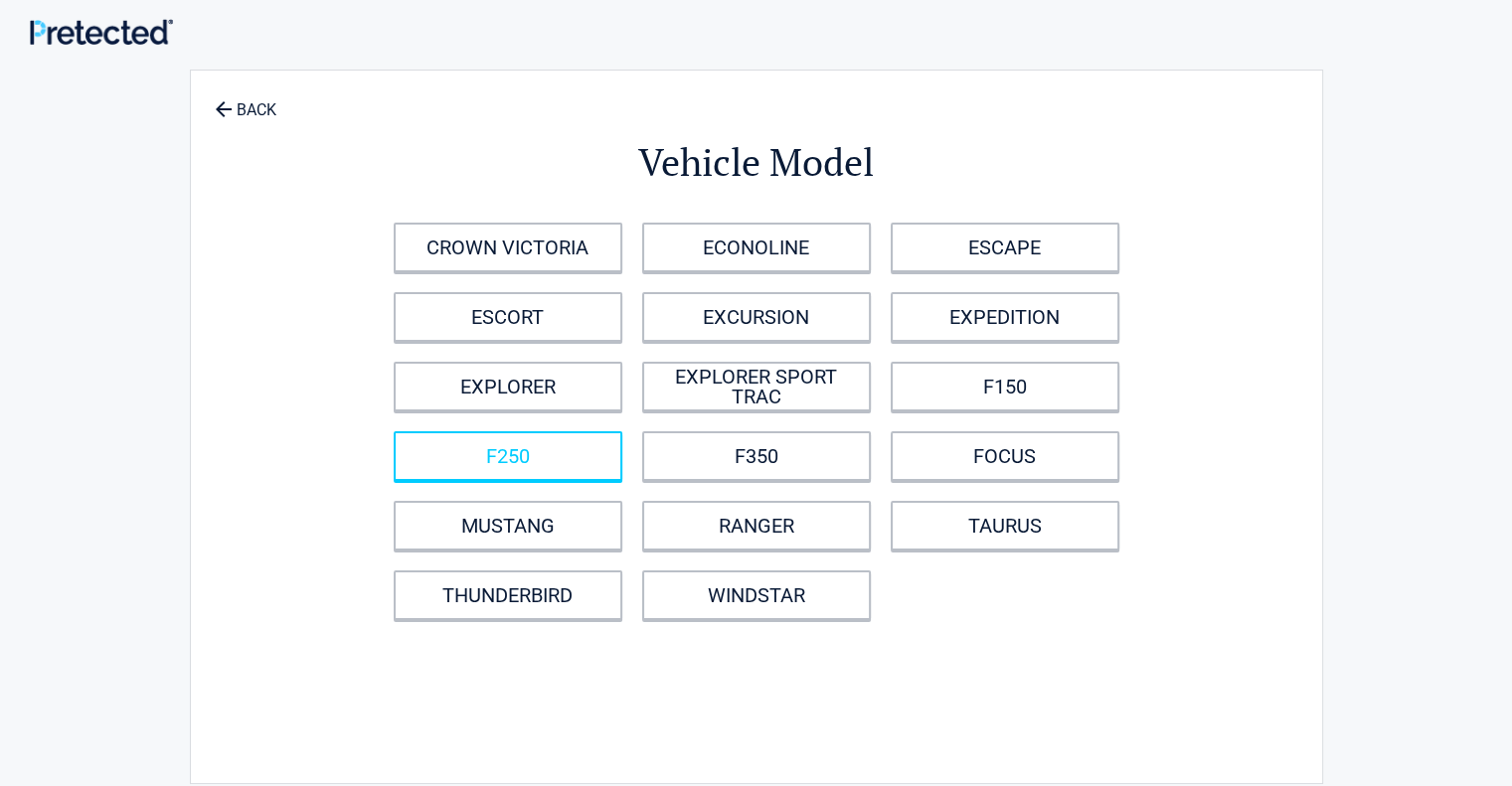 click on "F250" at bounding box center (508, 456) 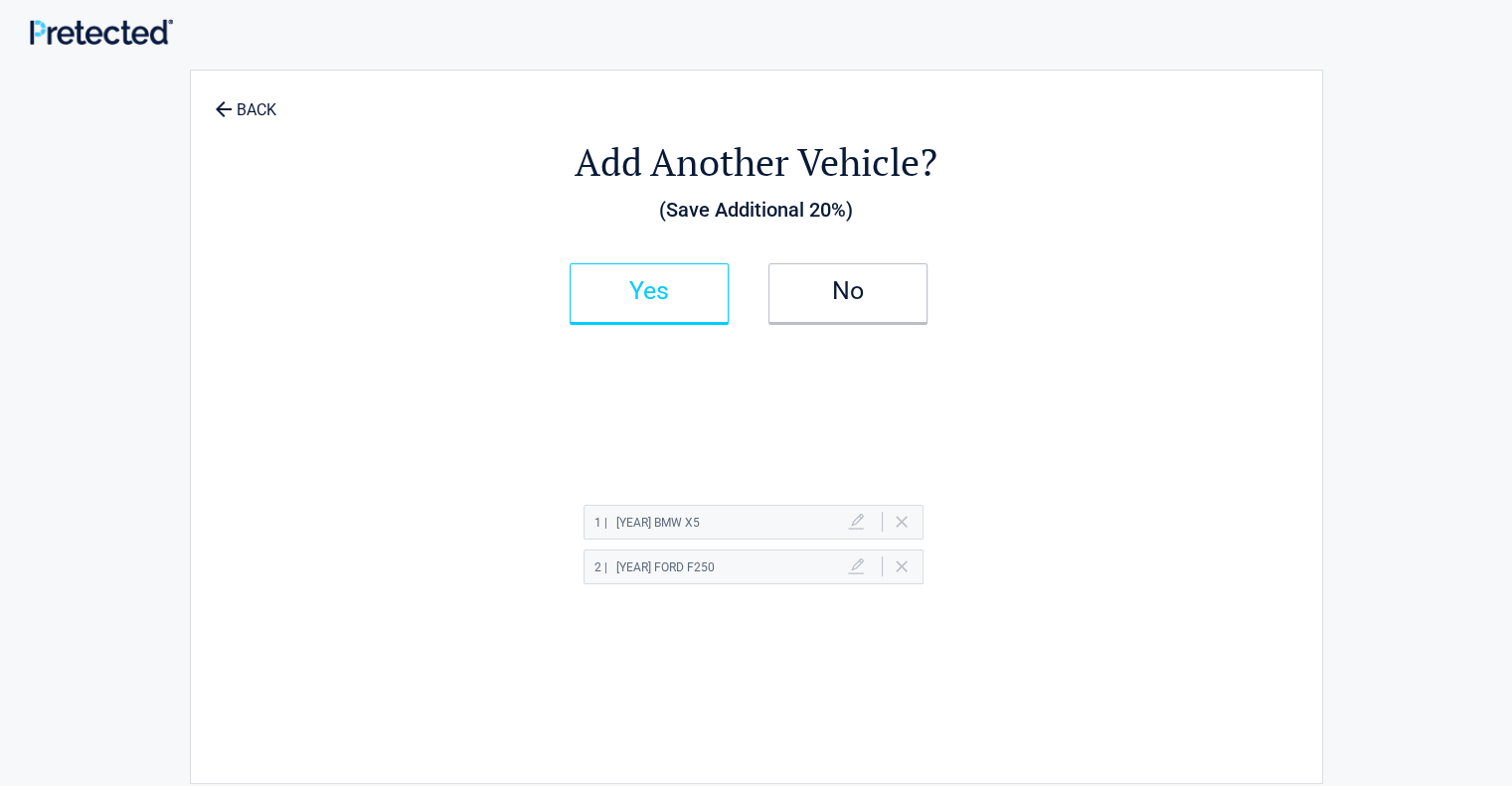 click on "Yes" at bounding box center (649, 291) 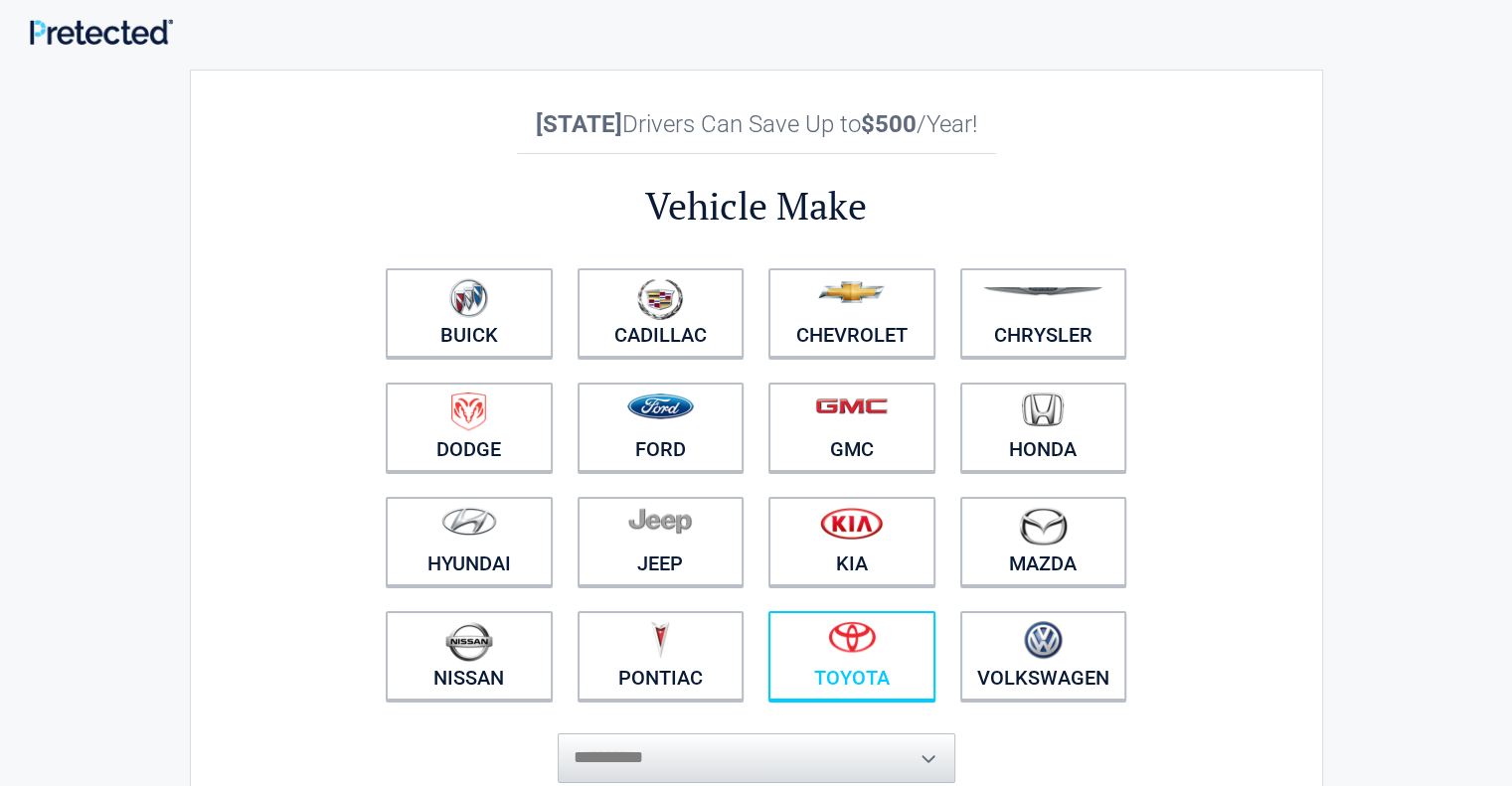click at bounding box center [852, 637] 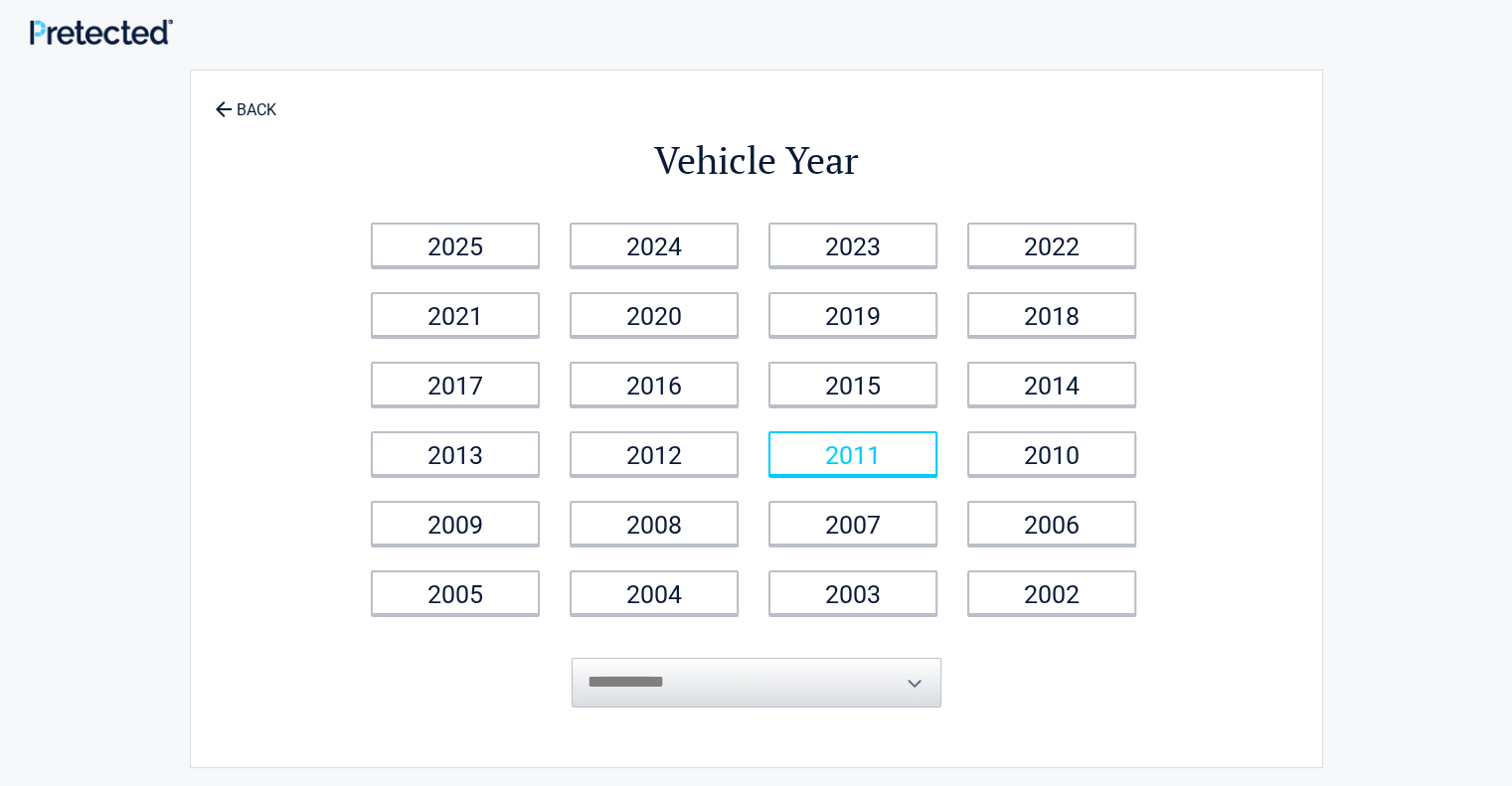 click on "2011" at bounding box center (853, 453) 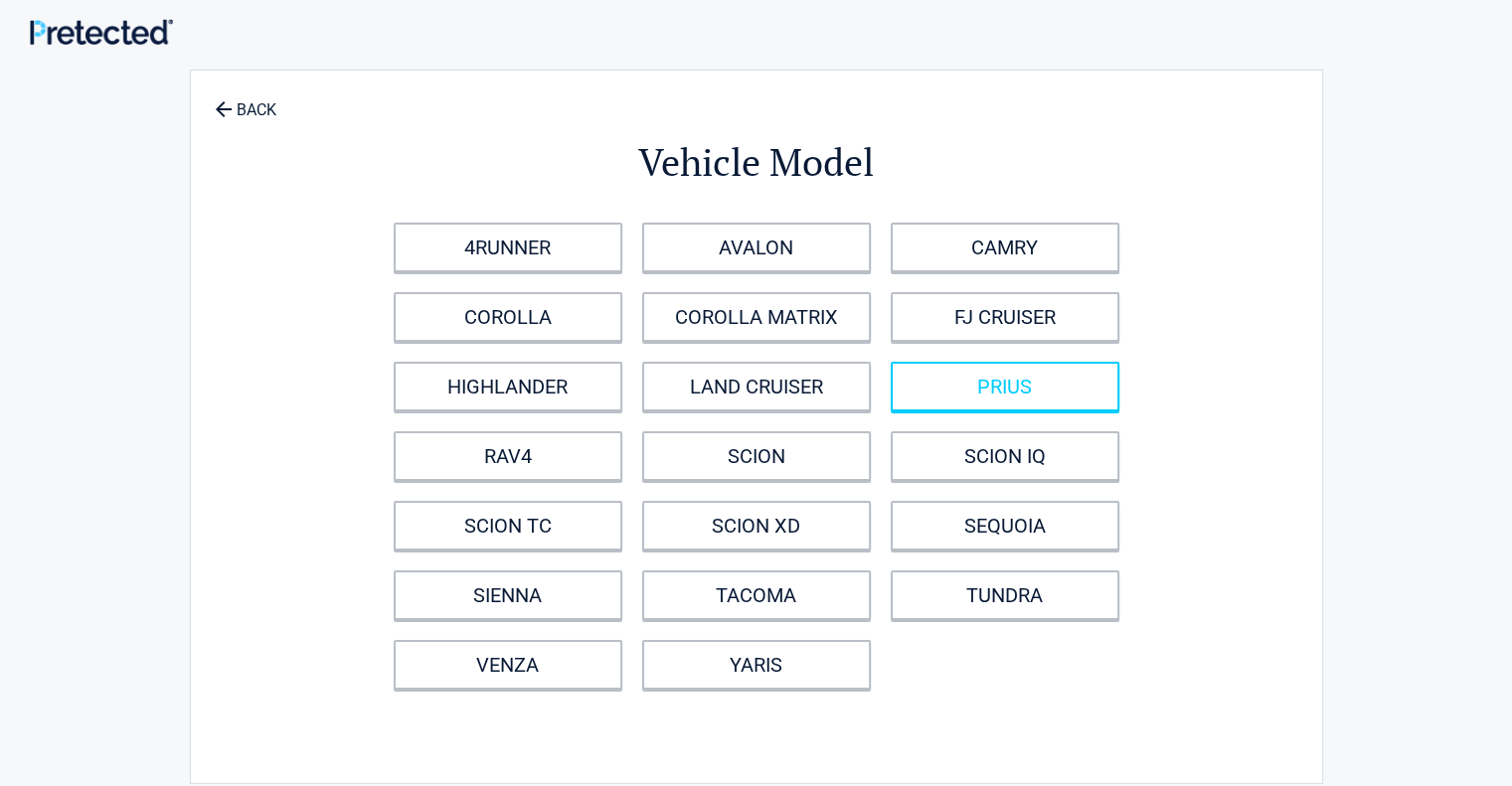 click on "PRIUS" at bounding box center [1005, 387] 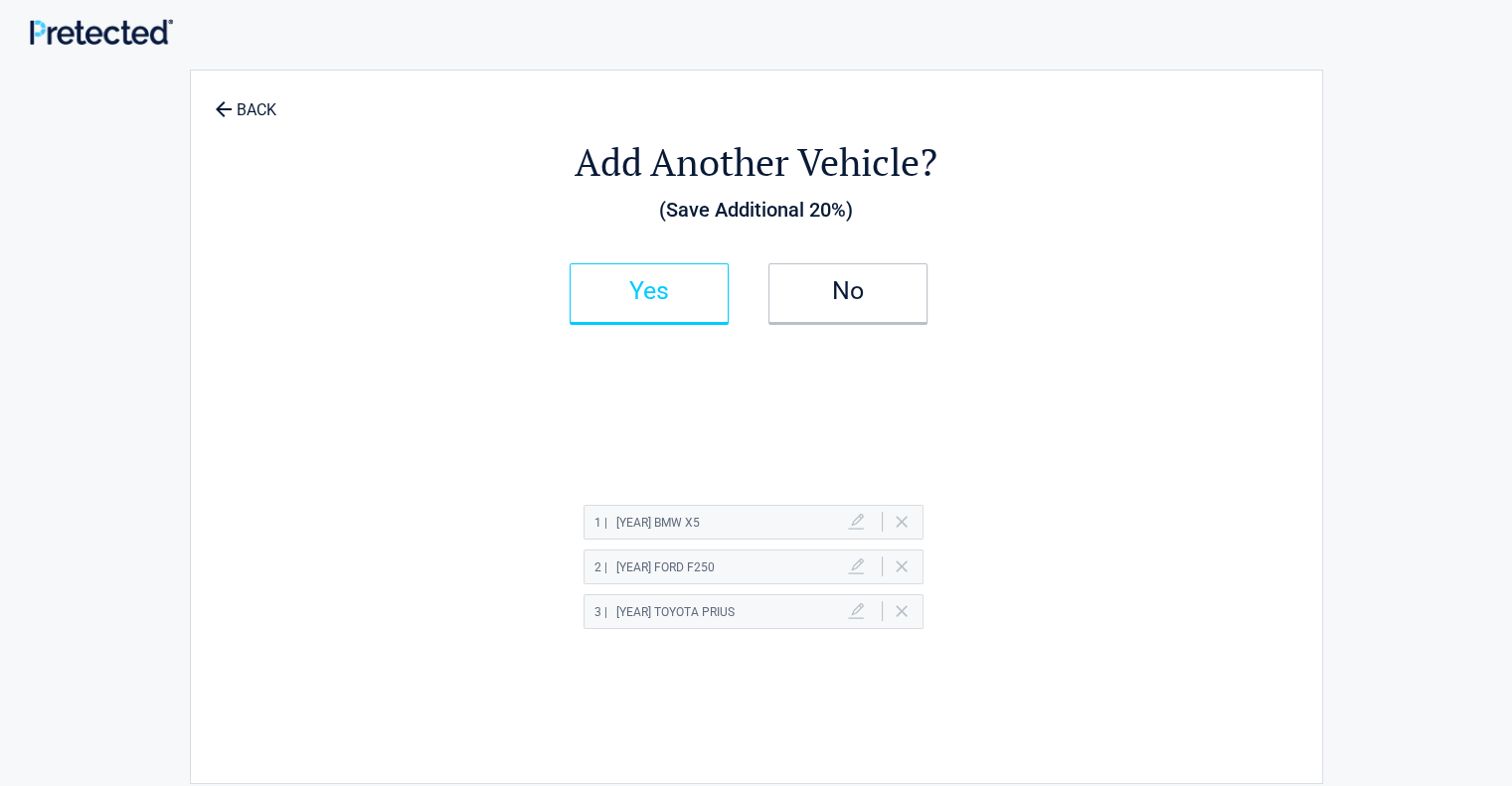 click on "Yes" at bounding box center [649, 291] 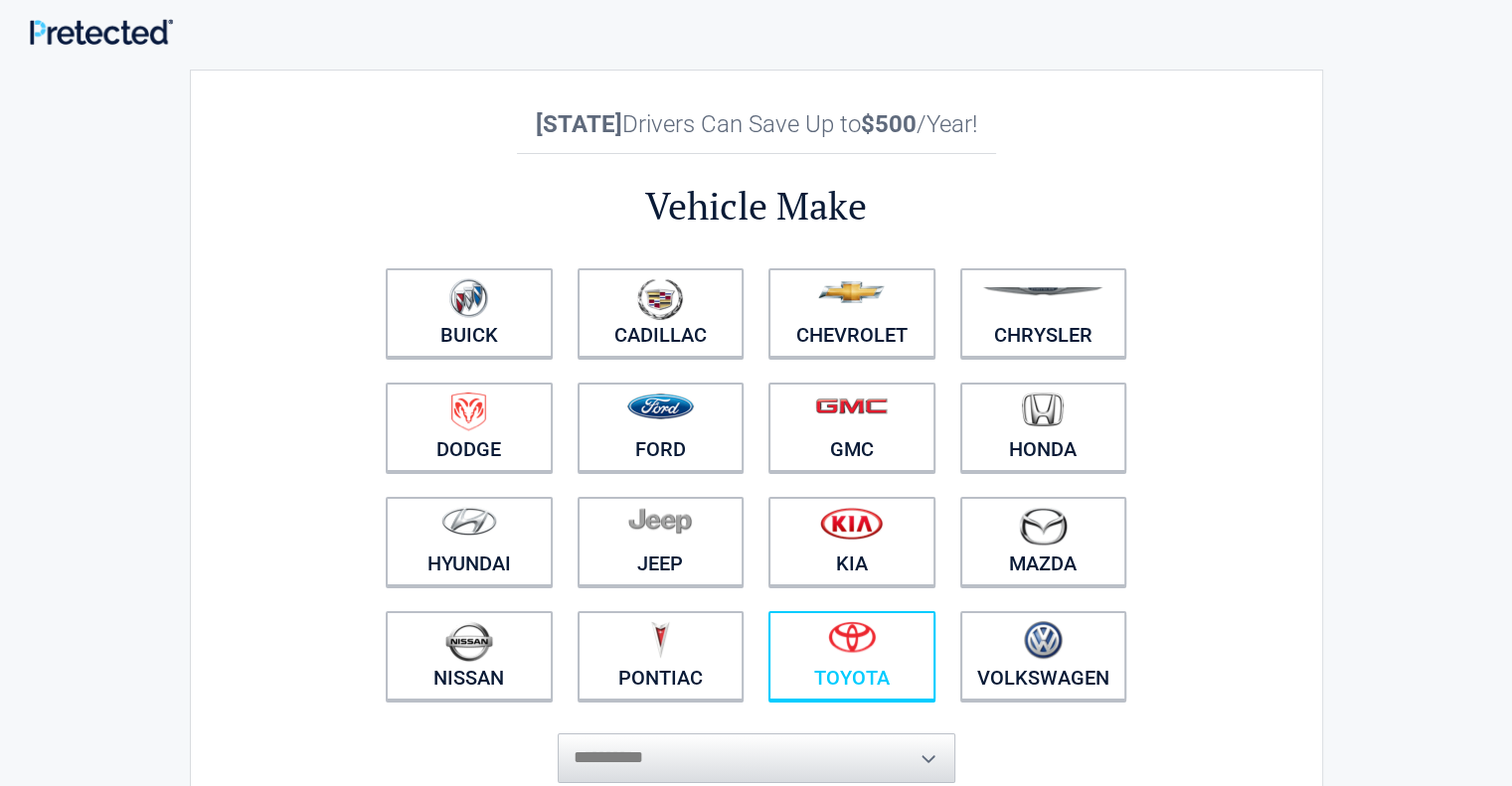 click at bounding box center (852, 637) 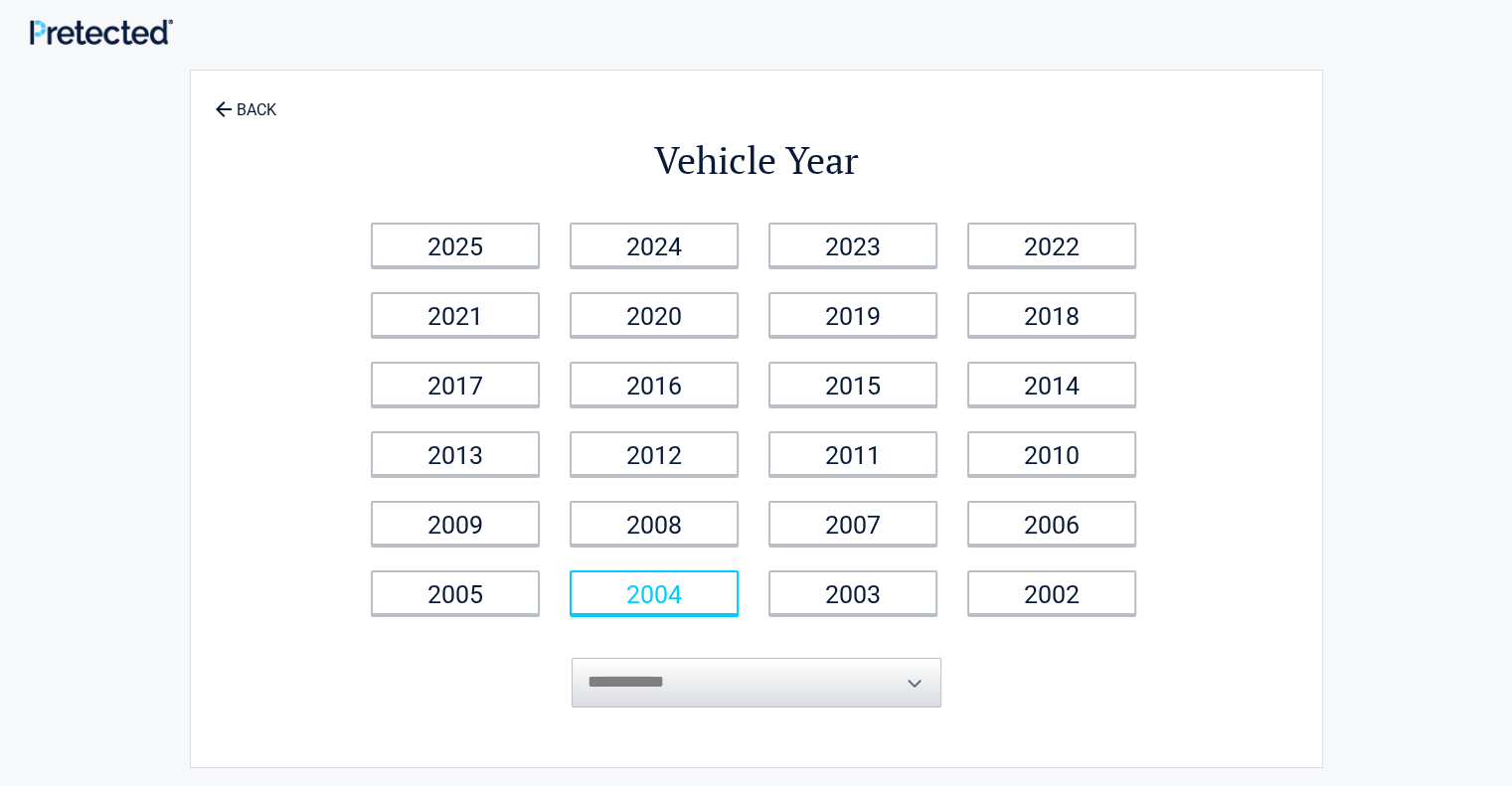 click on "2004" at bounding box center (654, 592) 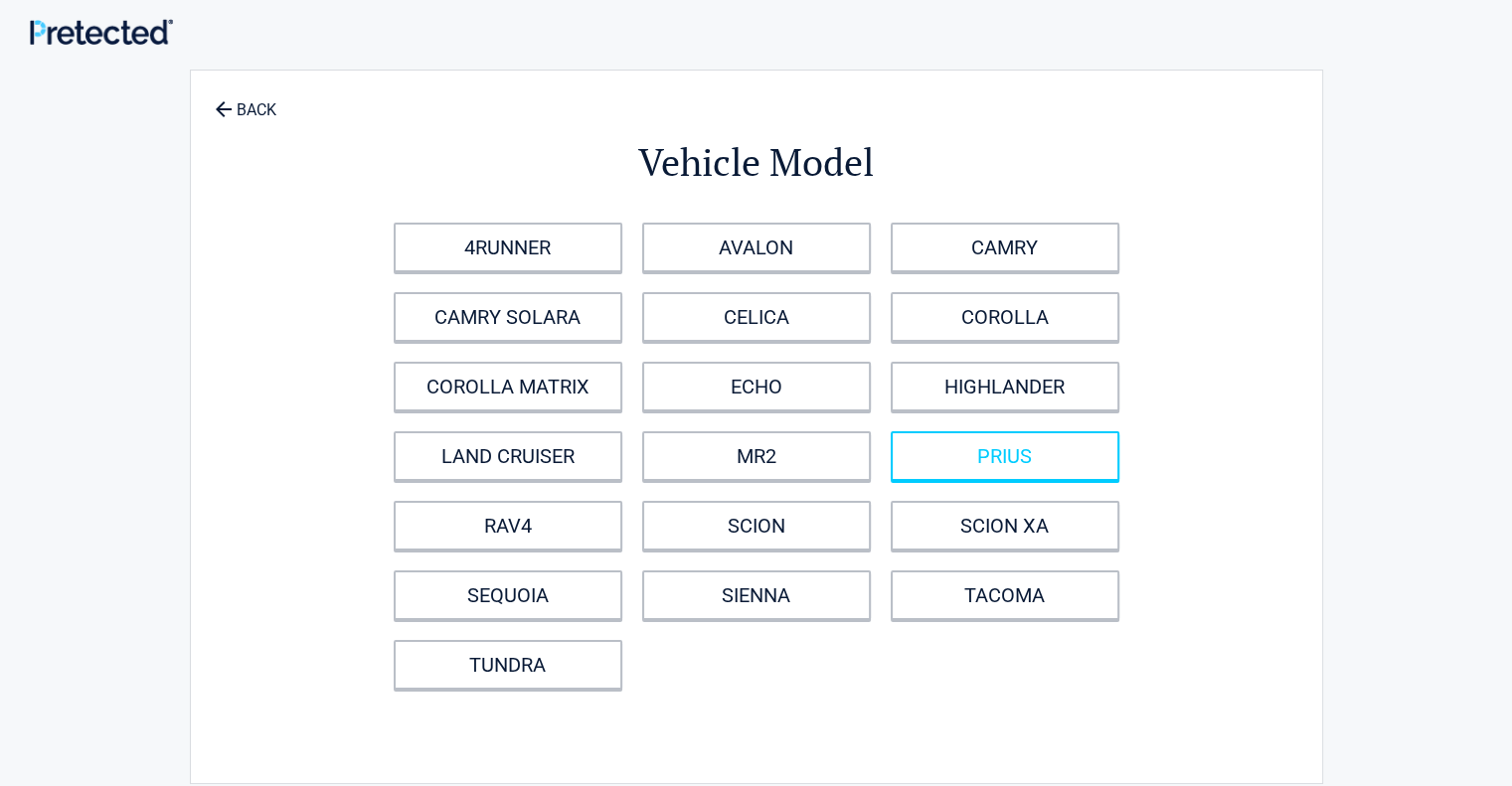 click on "PRIUS" at bounding box center [1005, 456] 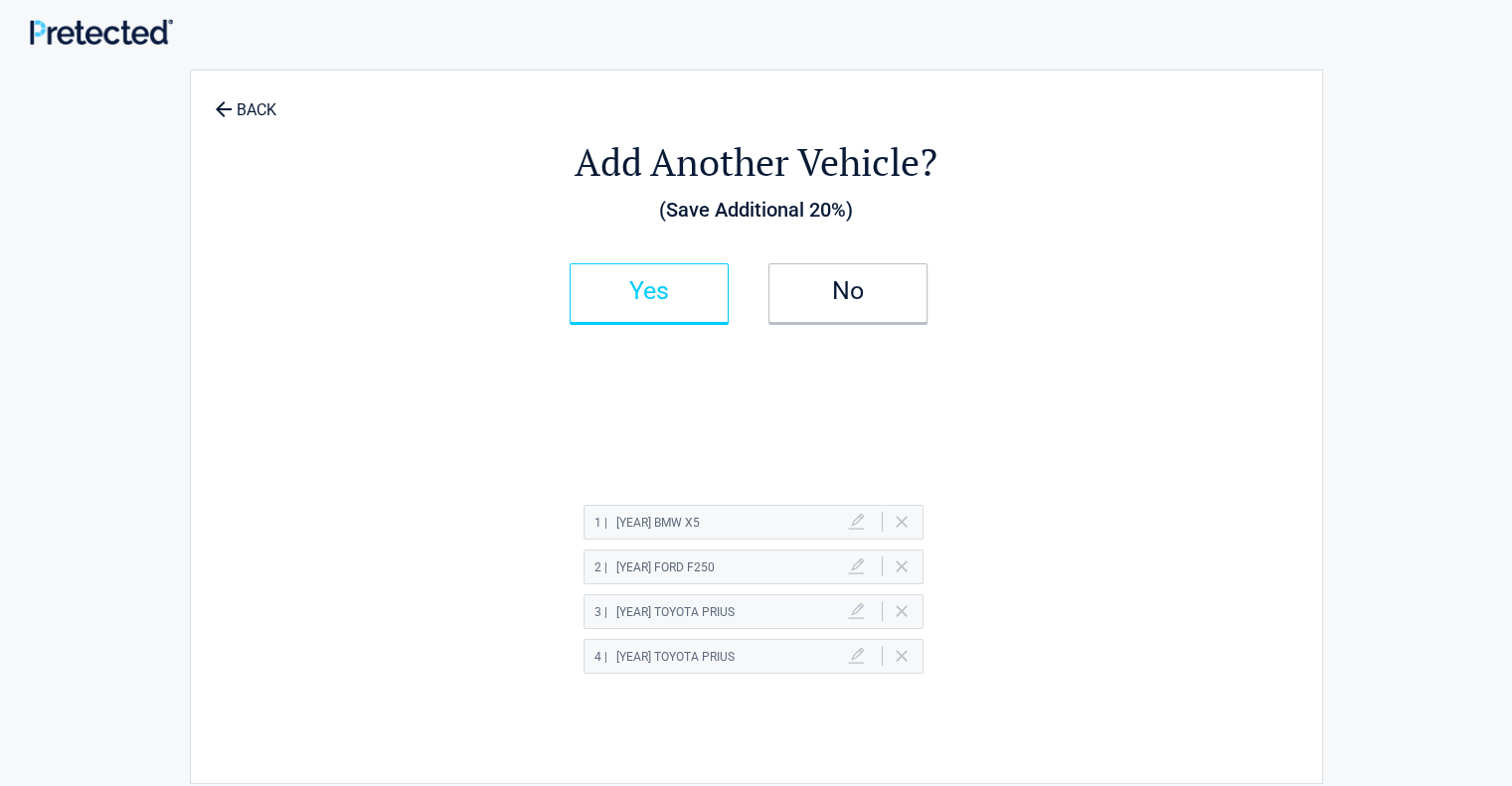 click on "Yes" at bounding box center [649, 291] 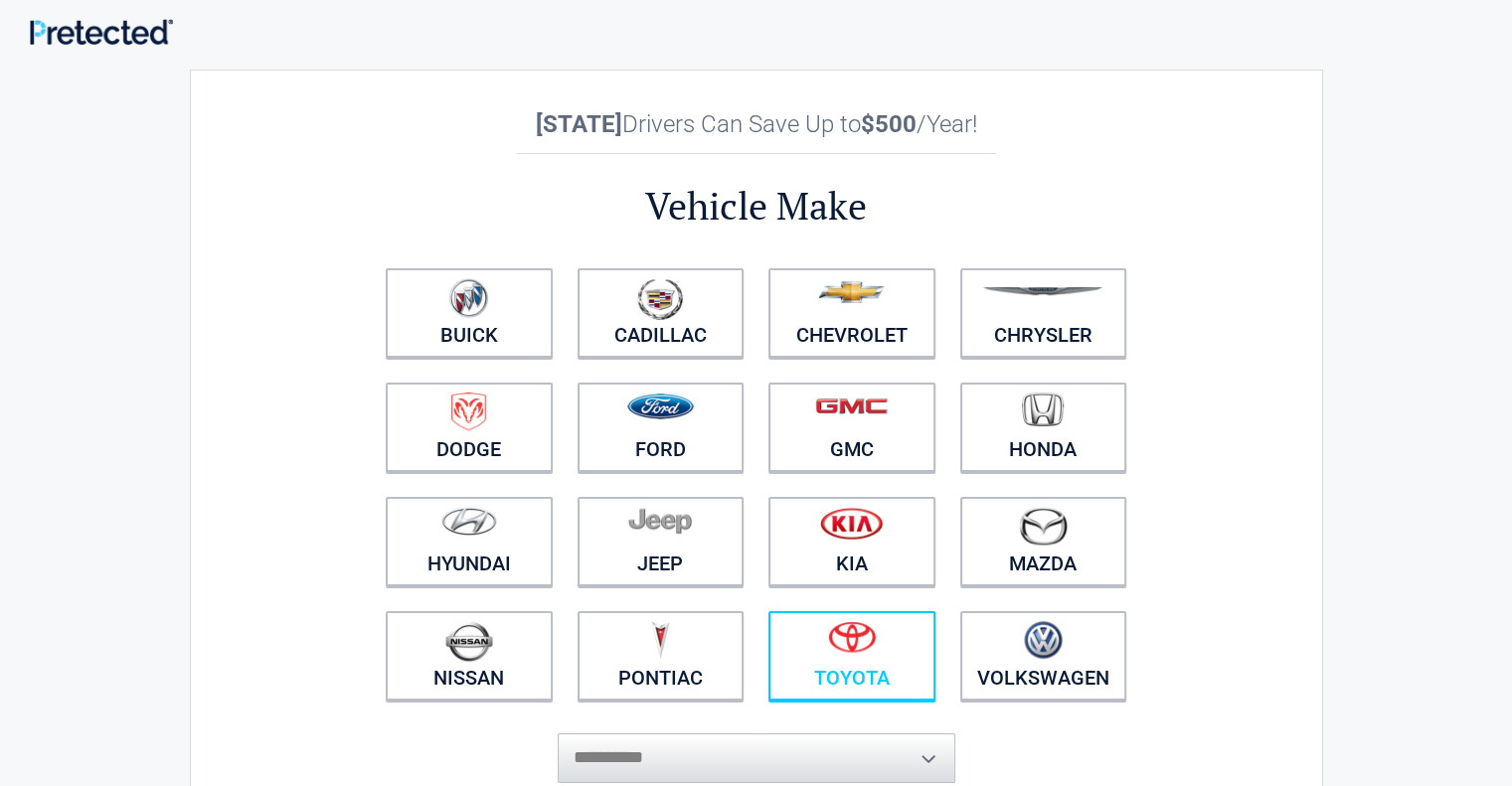 click on "Toyota" at bounding box center [852, 656] 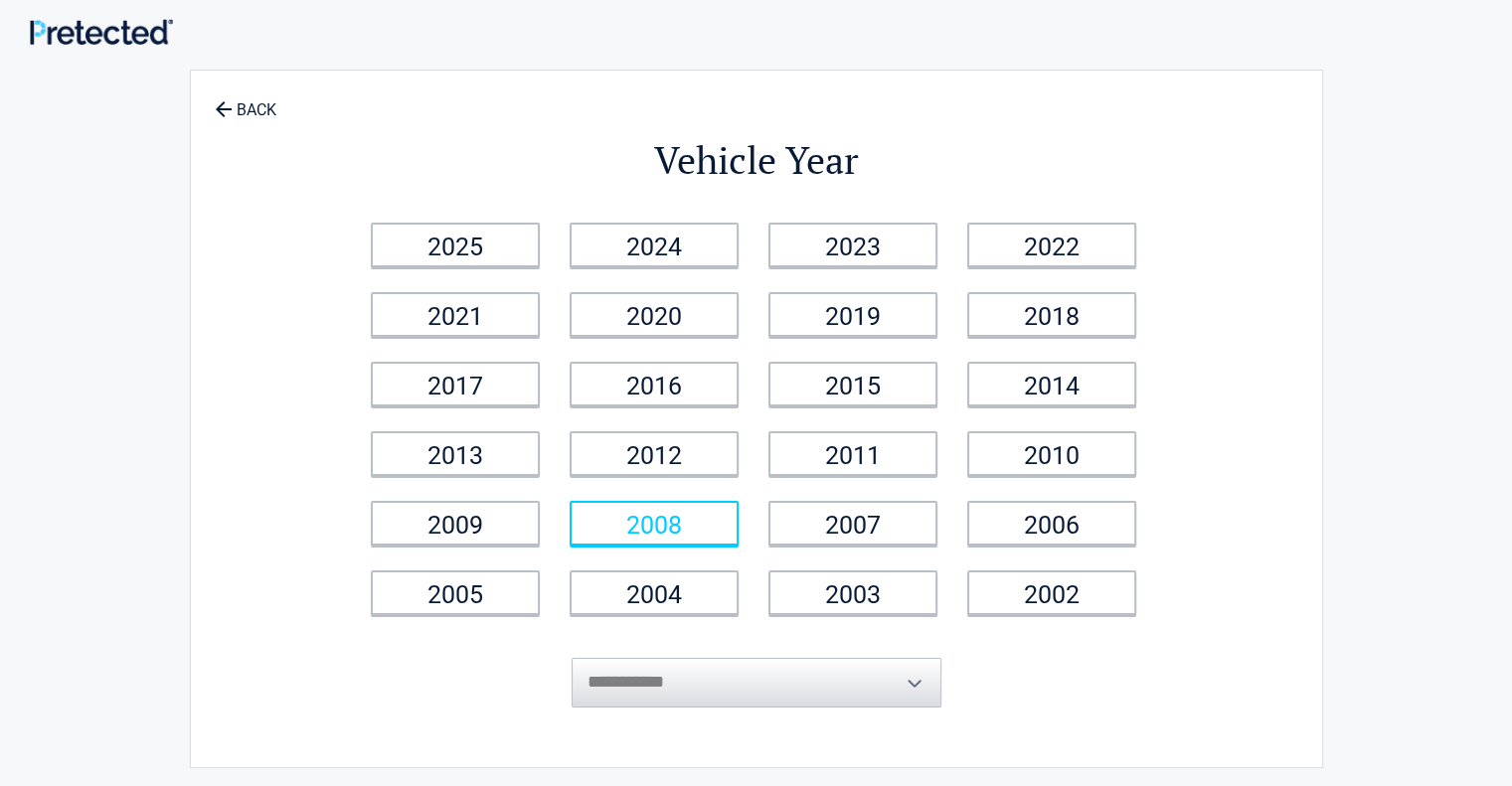 click on "2008" at bounding box center (654, 523) 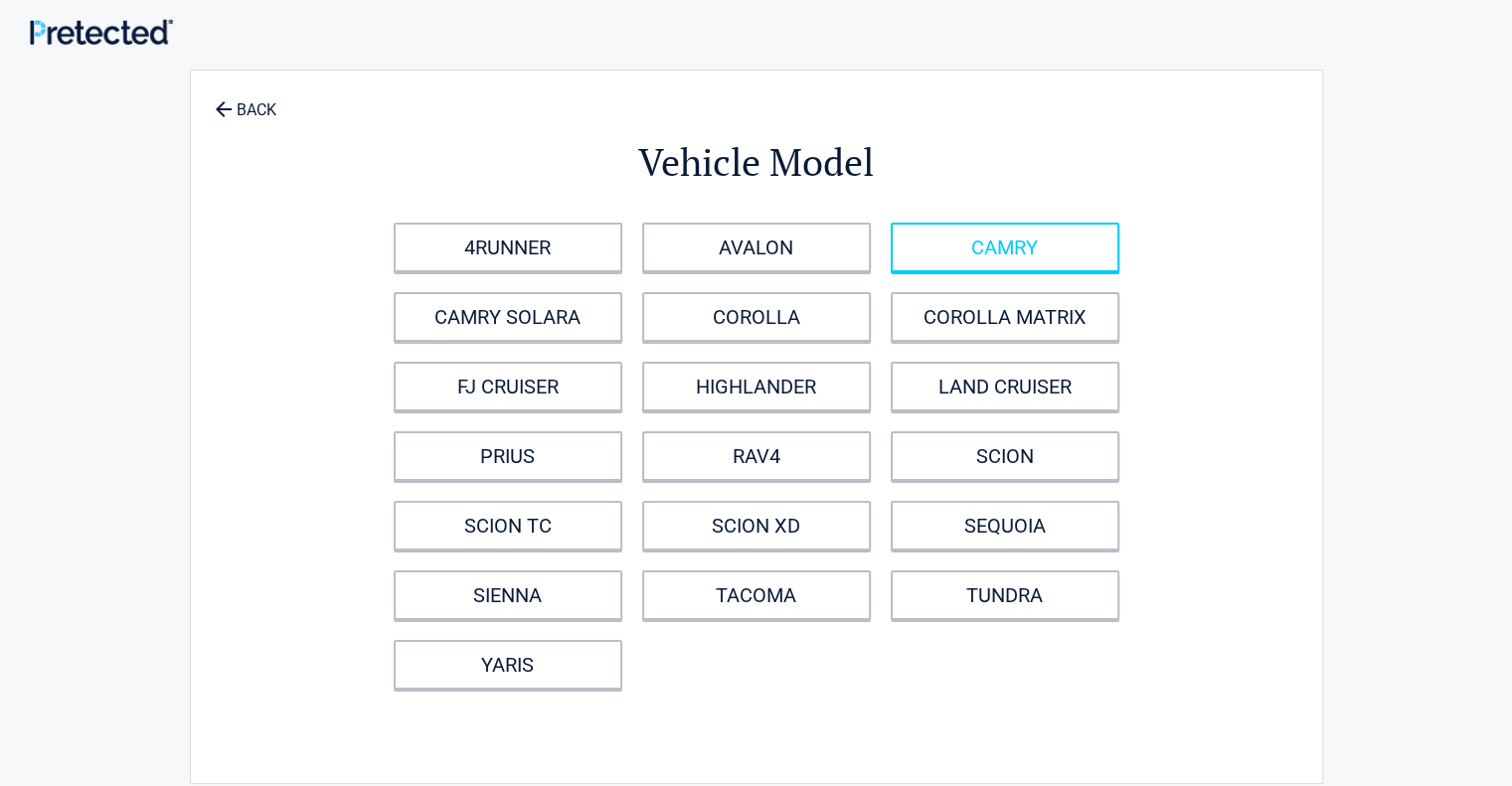 click on "CAMRY" at bounding box center [1005, 247] 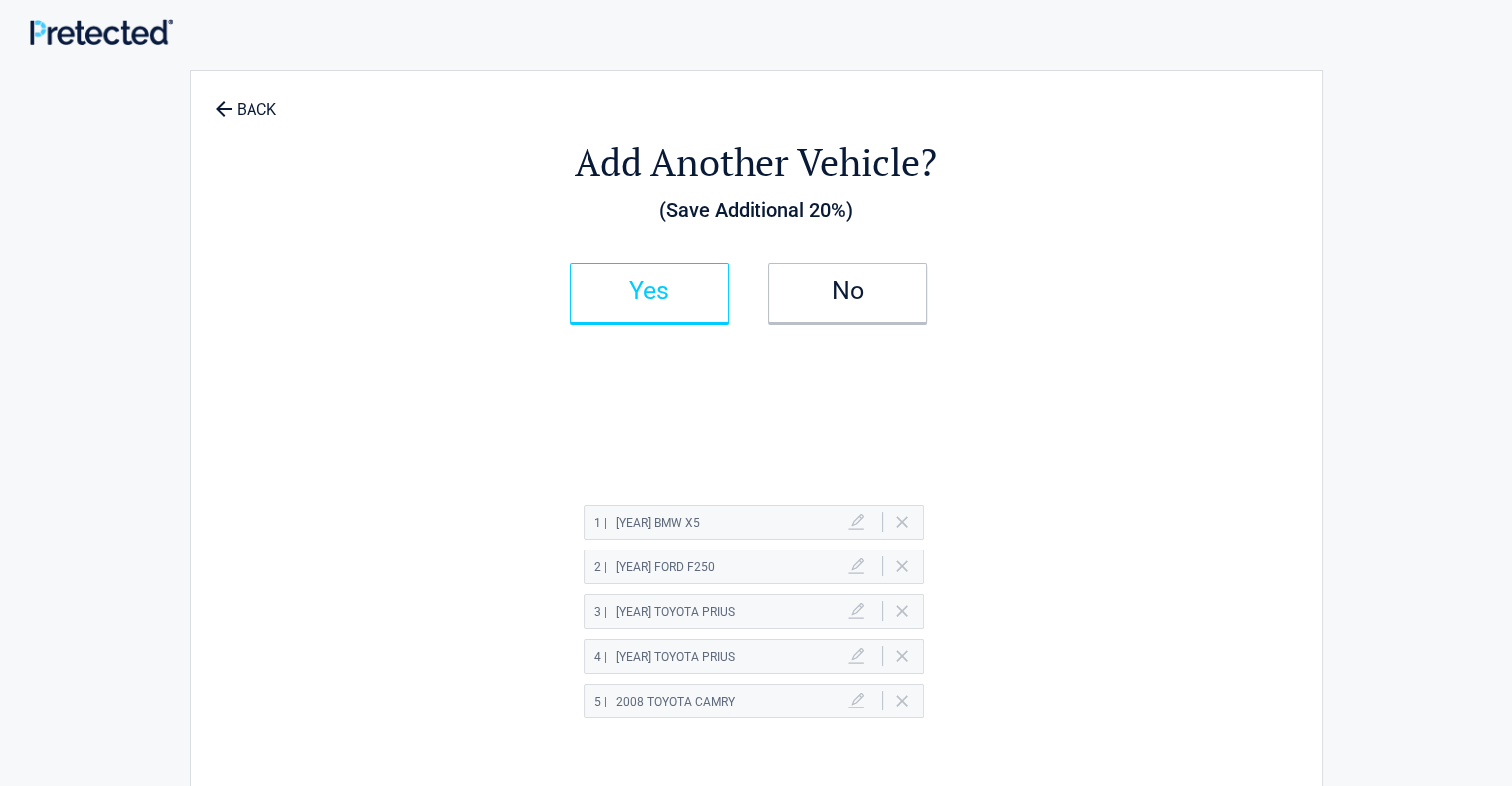 click on "Yes" at bounding box center [649, 293] 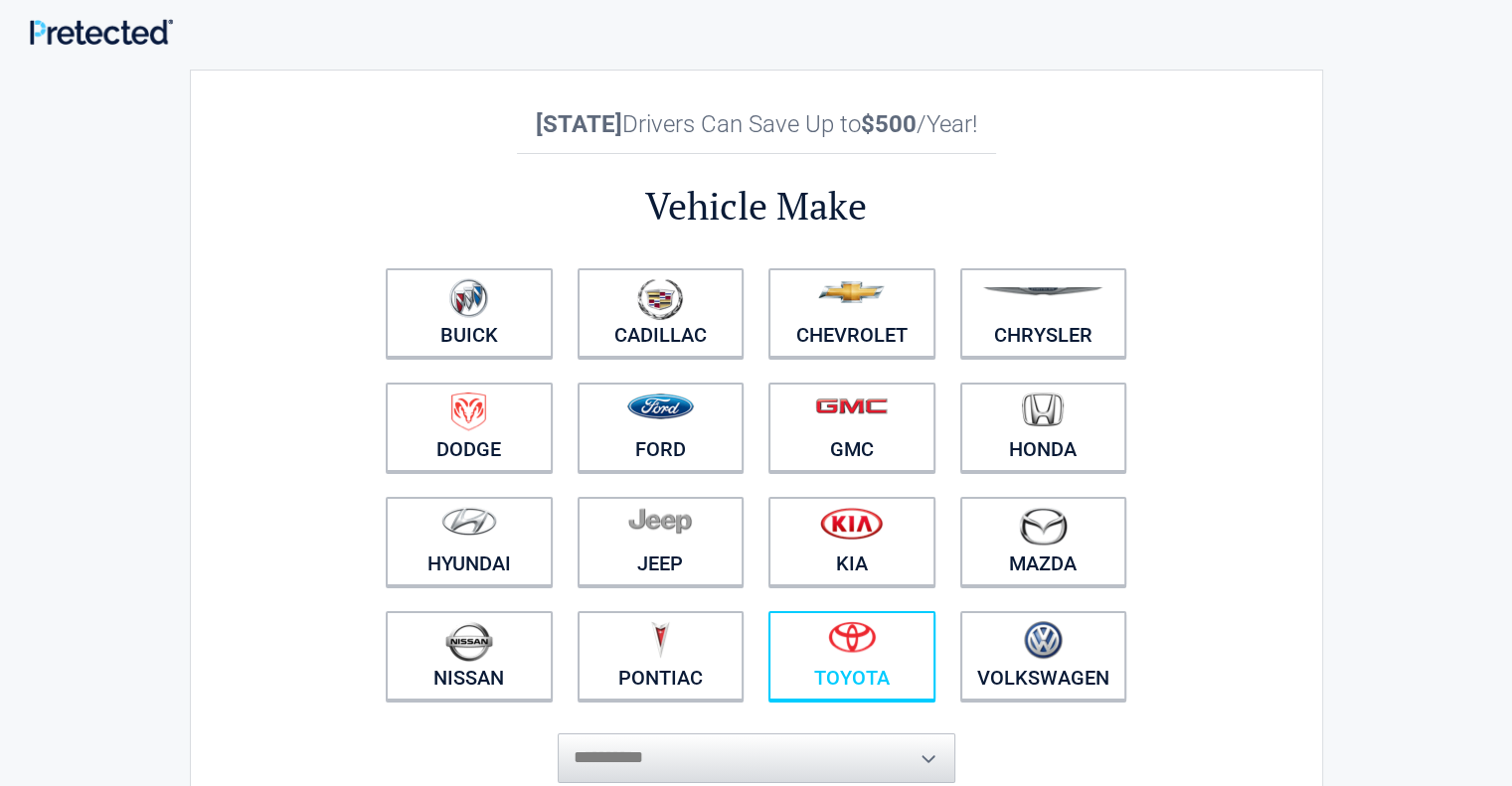 click at bounding box center (852, 637) 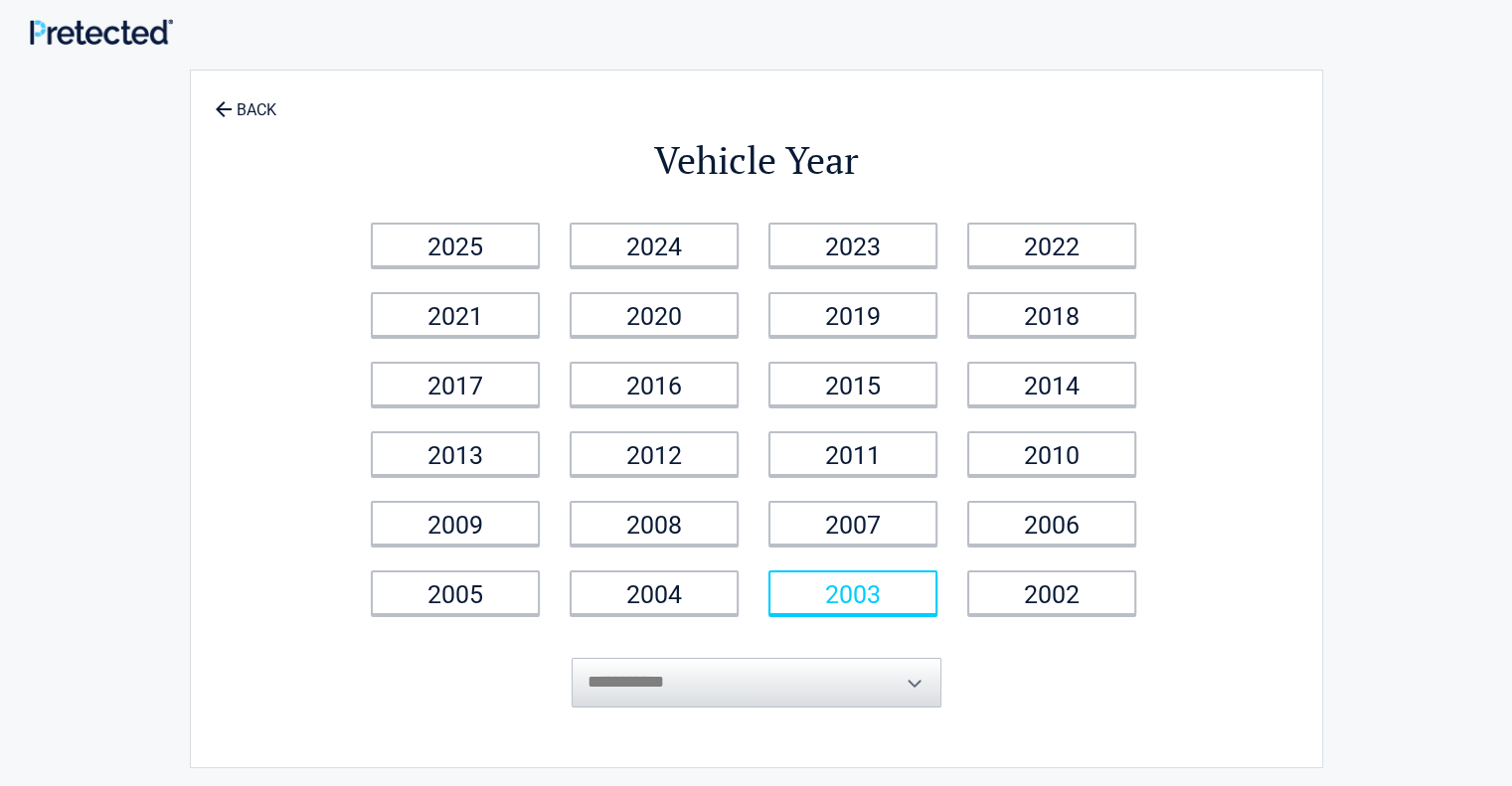 click on "2003" at bounding box center (853, 592) 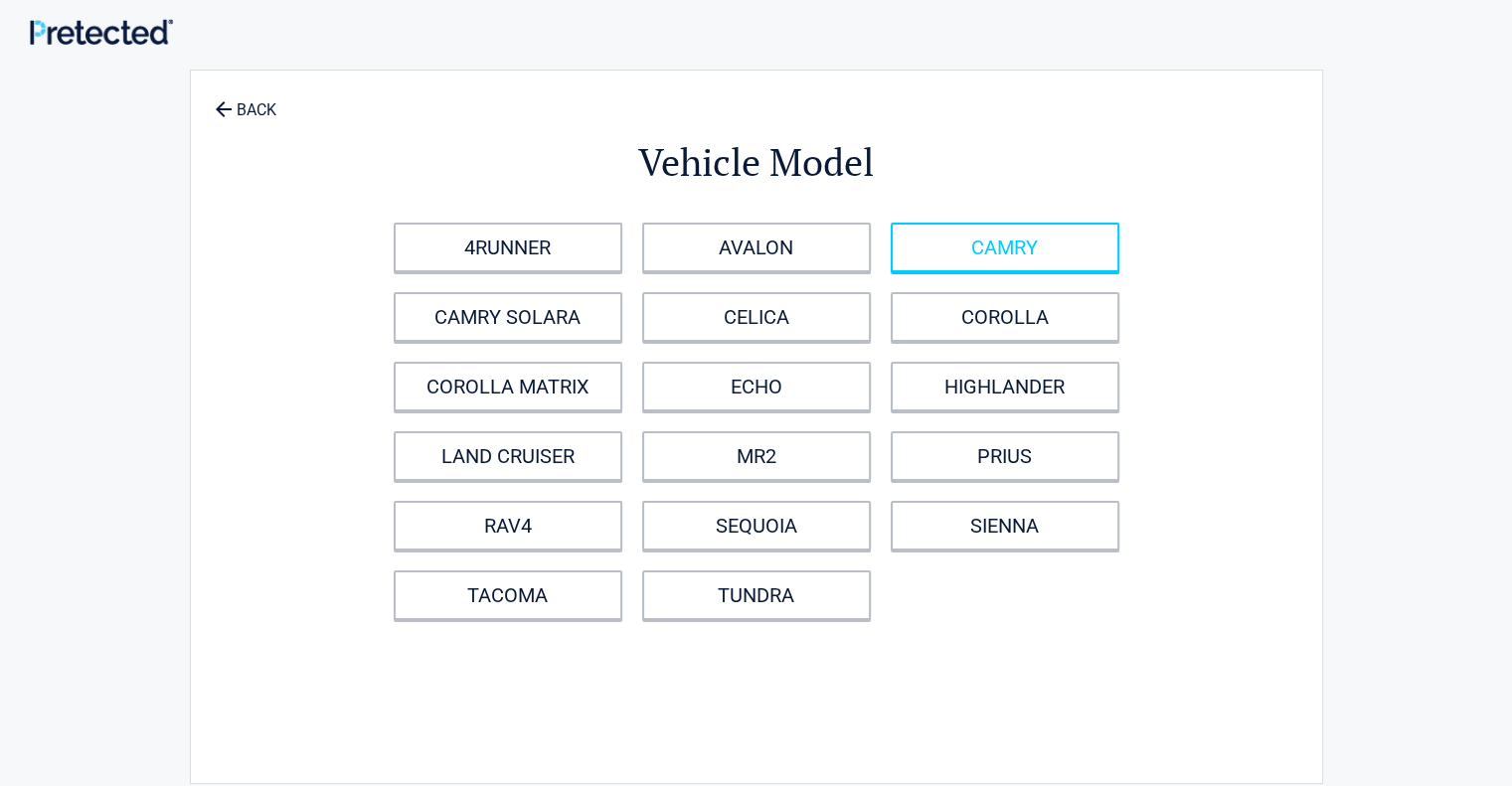 click on "CAMRY" at bounding box center [1005, 247] 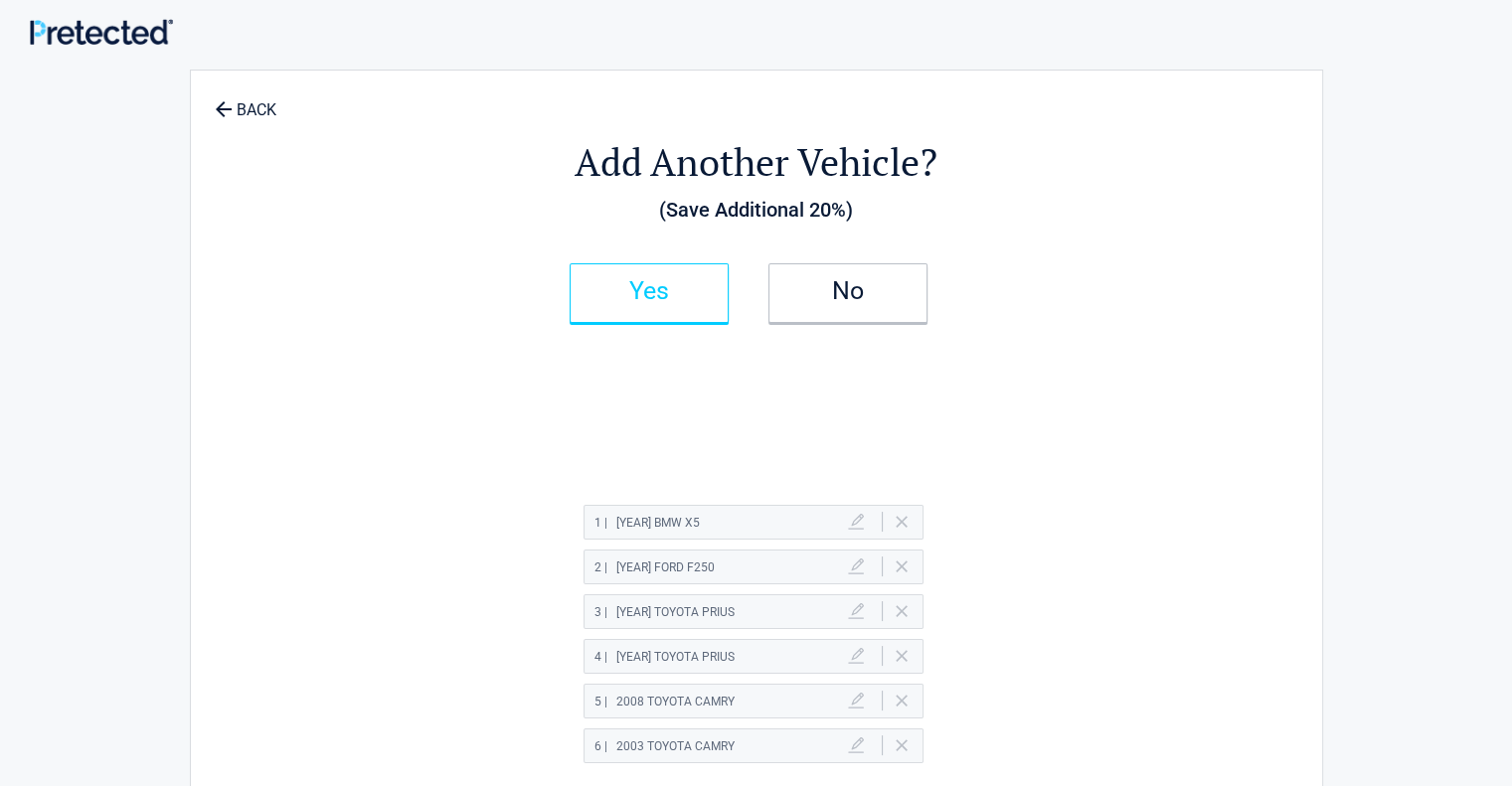 click on "Yes" at bounding box center [649, 293] 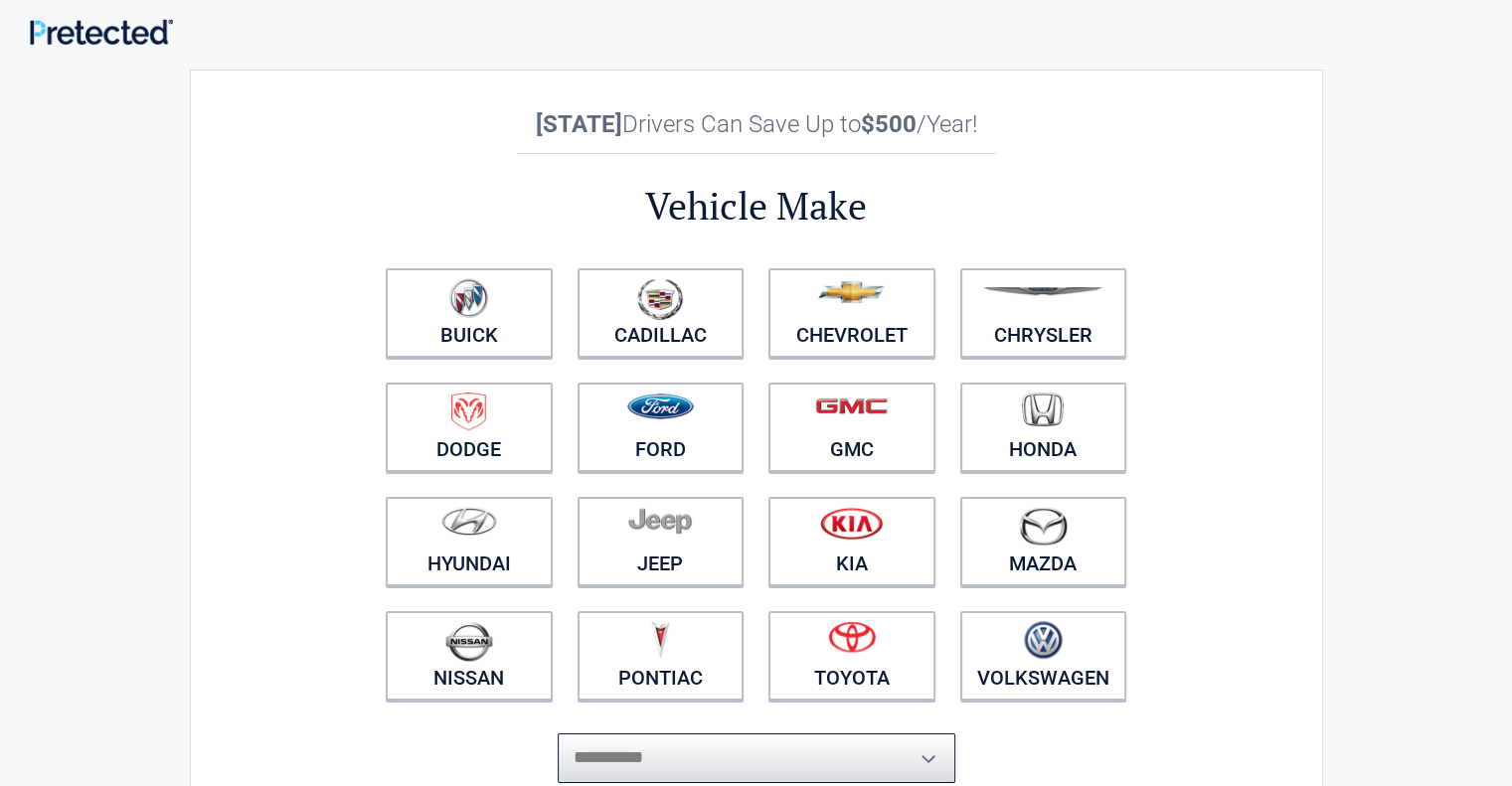 click on "**********" at bounding box center [756, 758] 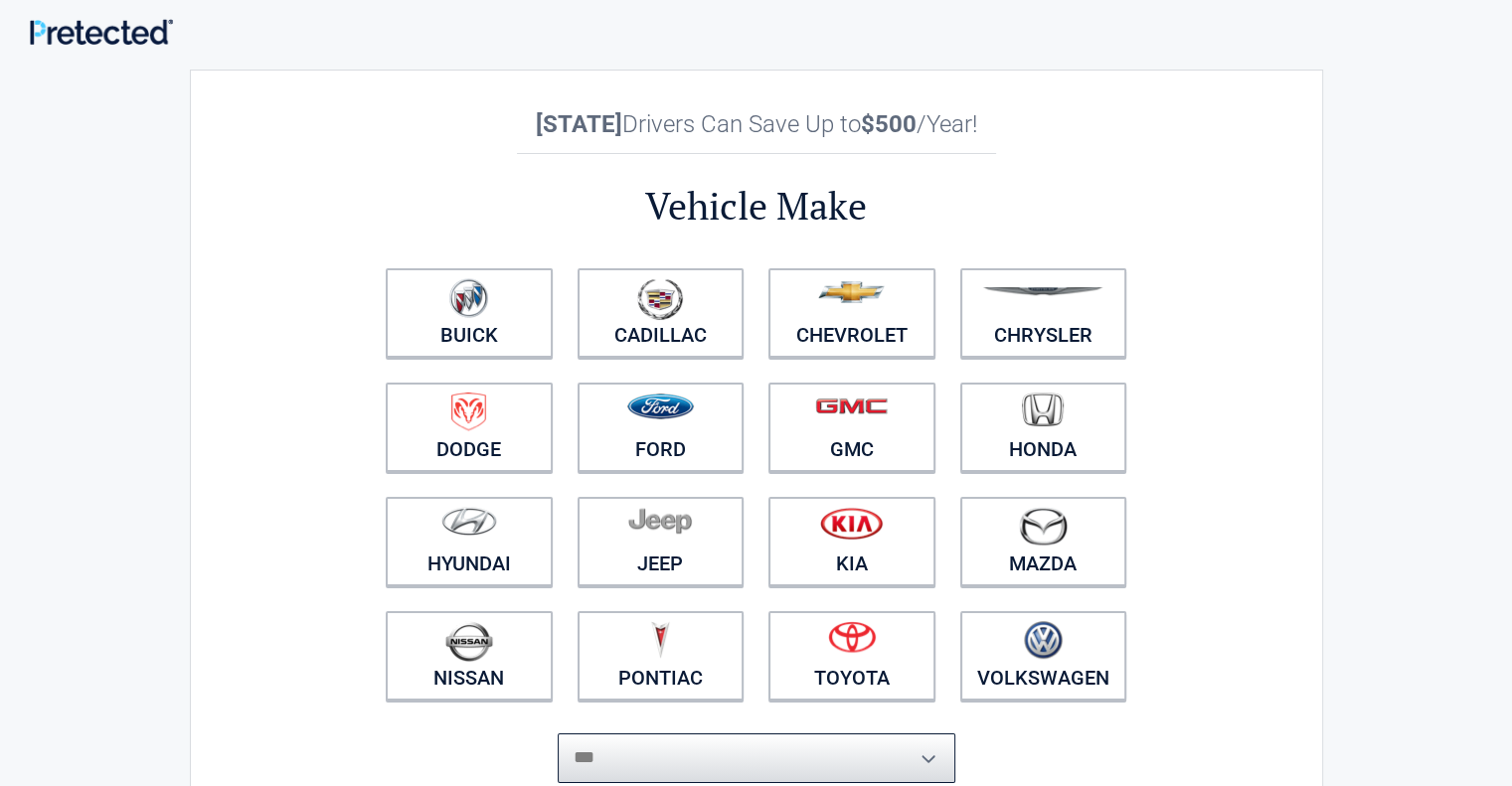 click on "**********" at bounding box center (756, 758) 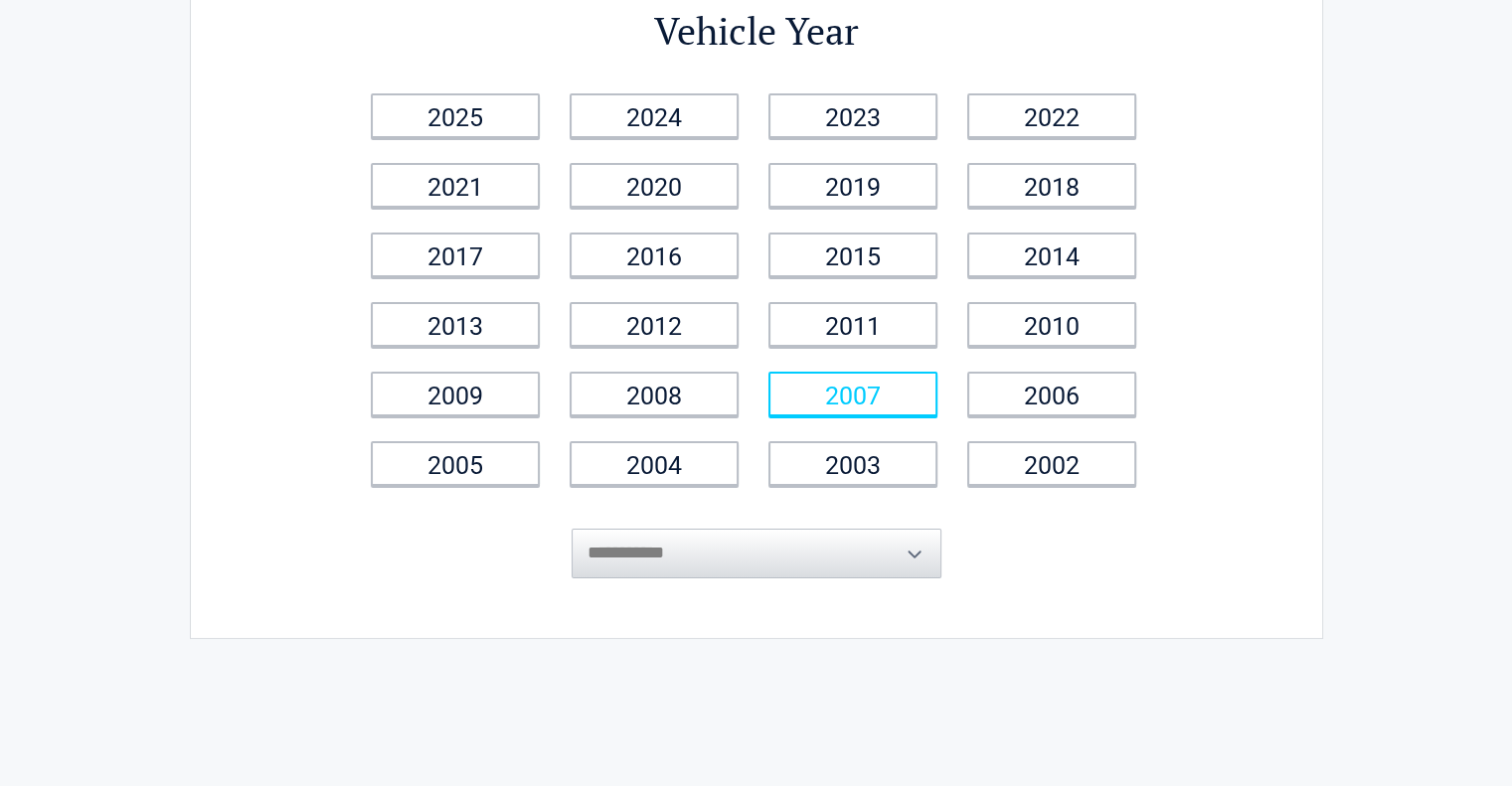 scroll, scrollTop: 131, scrollLeft: 0, axis: vertical 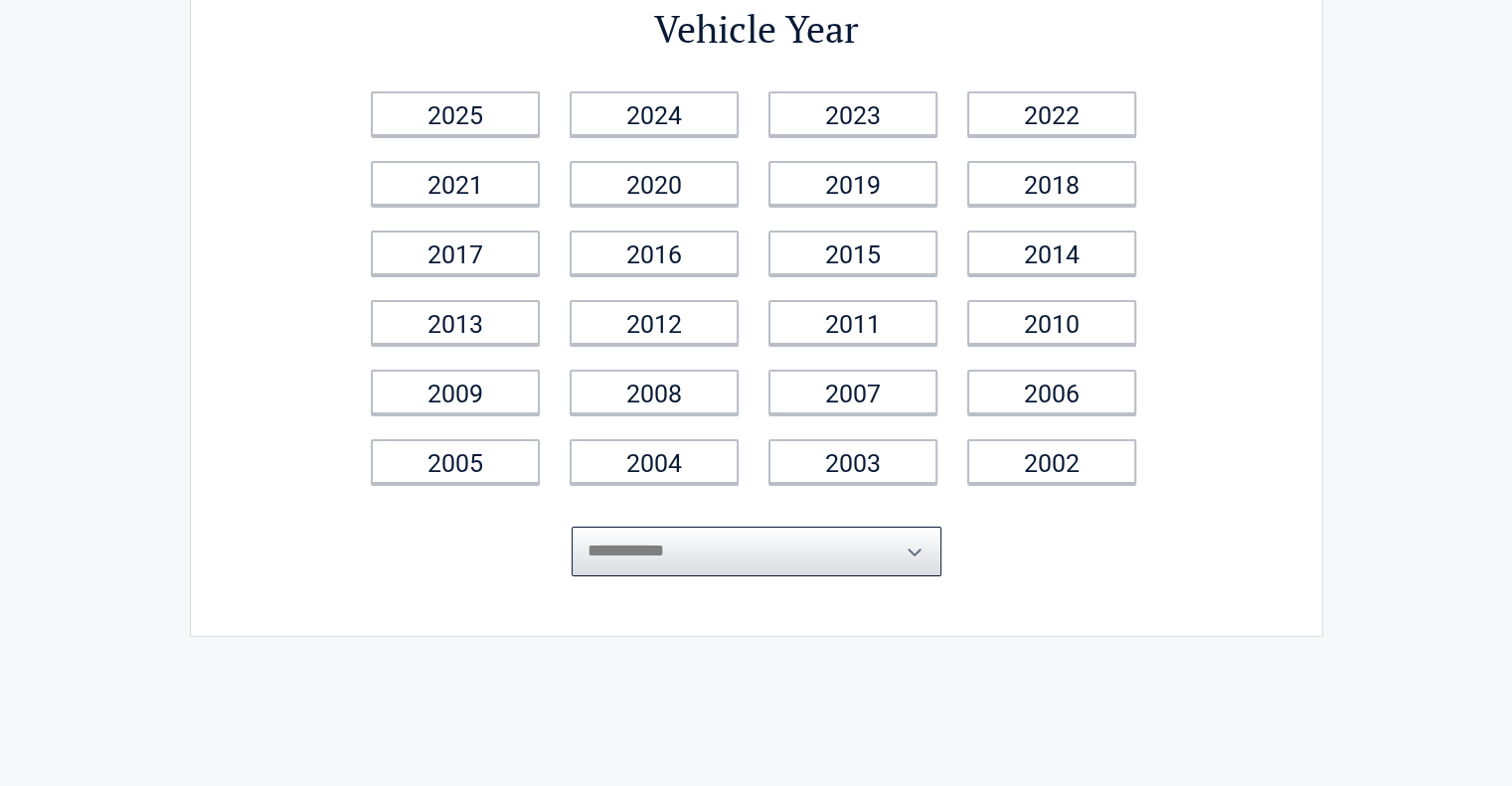 click on "**********" at bounding box center (756, 551) 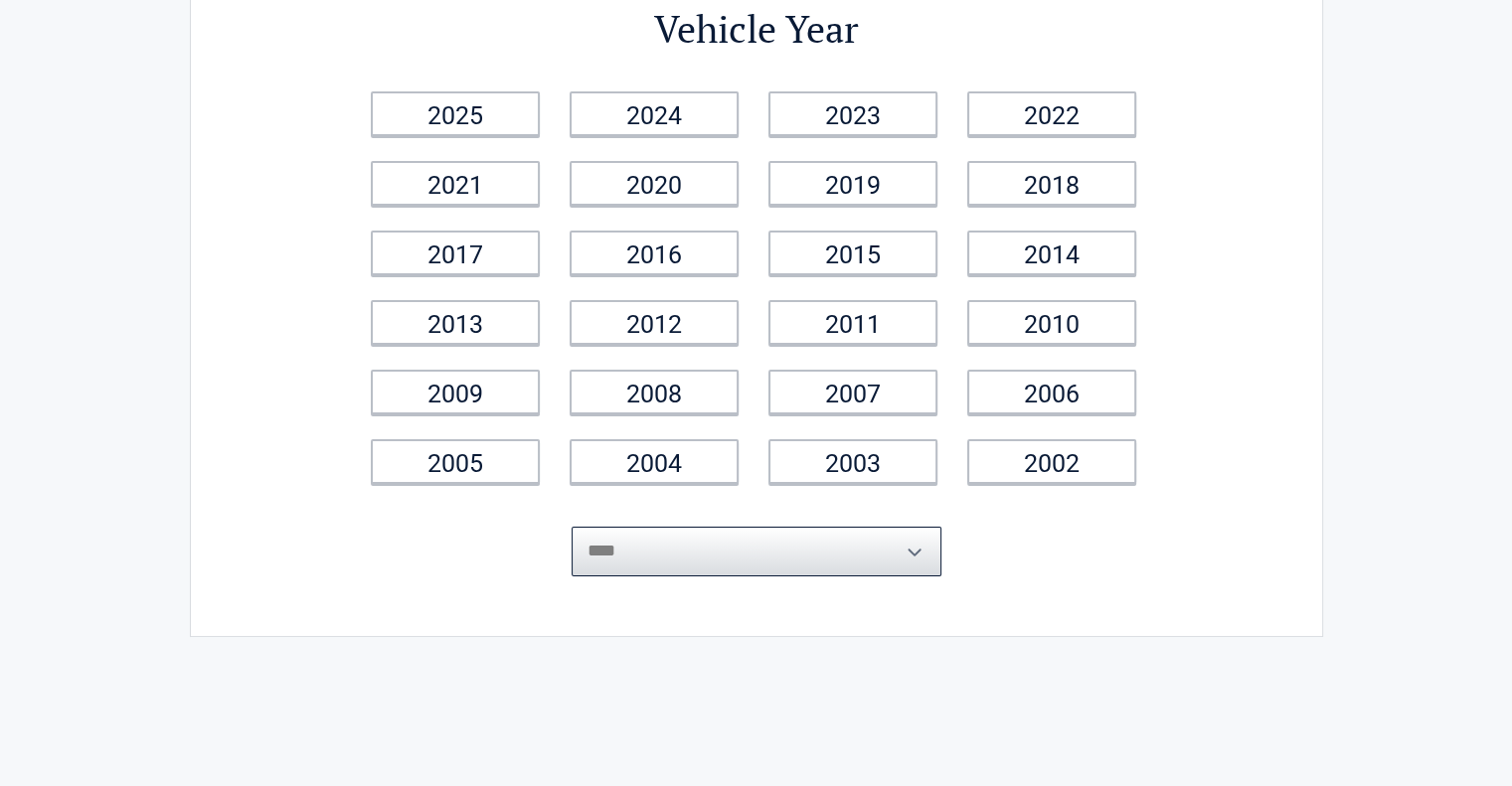 click on "**********" at bounding box center (756, 551) 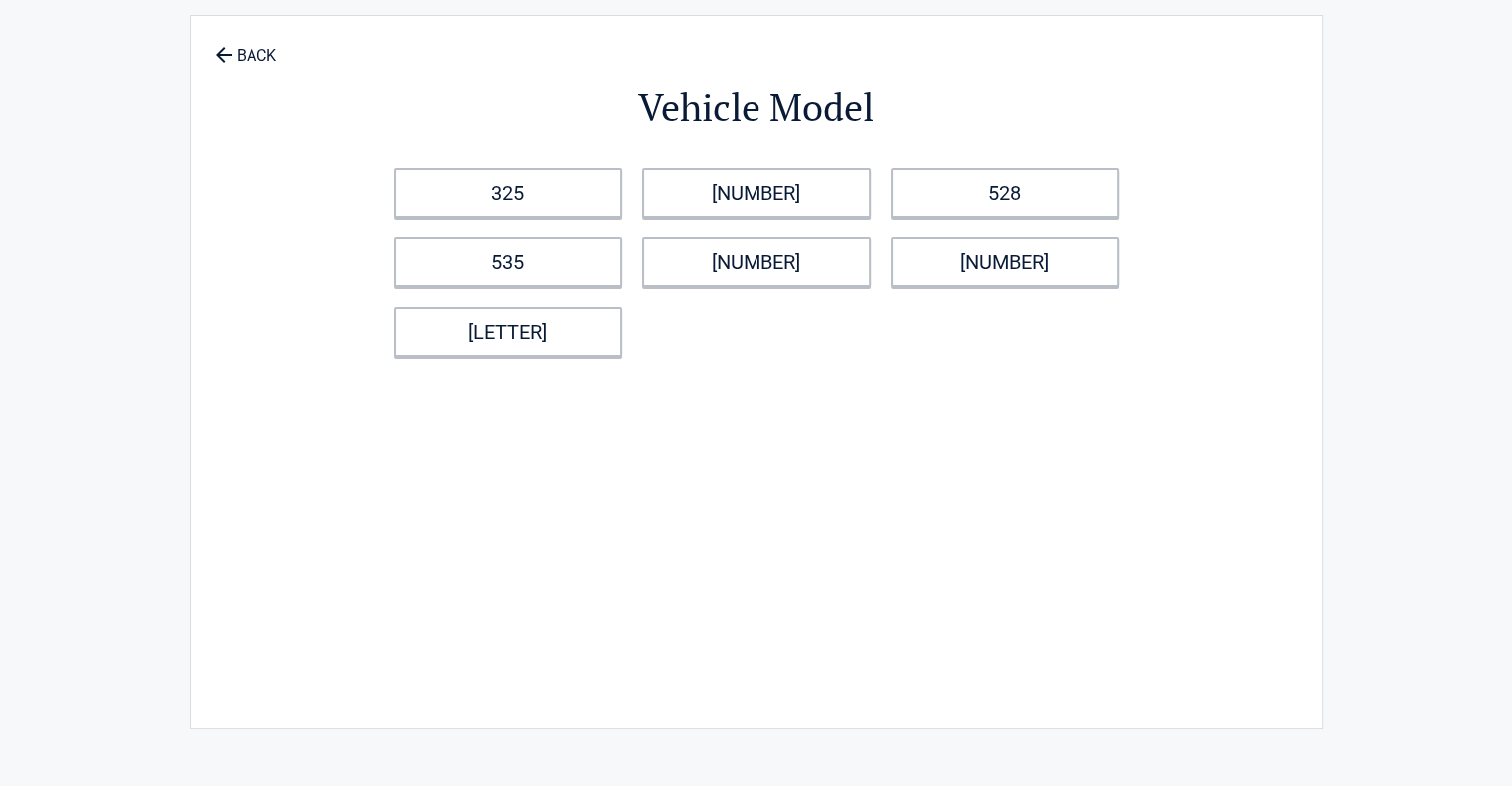 scroll, scrollTop: 0, scrollLeft: 0, axis: both 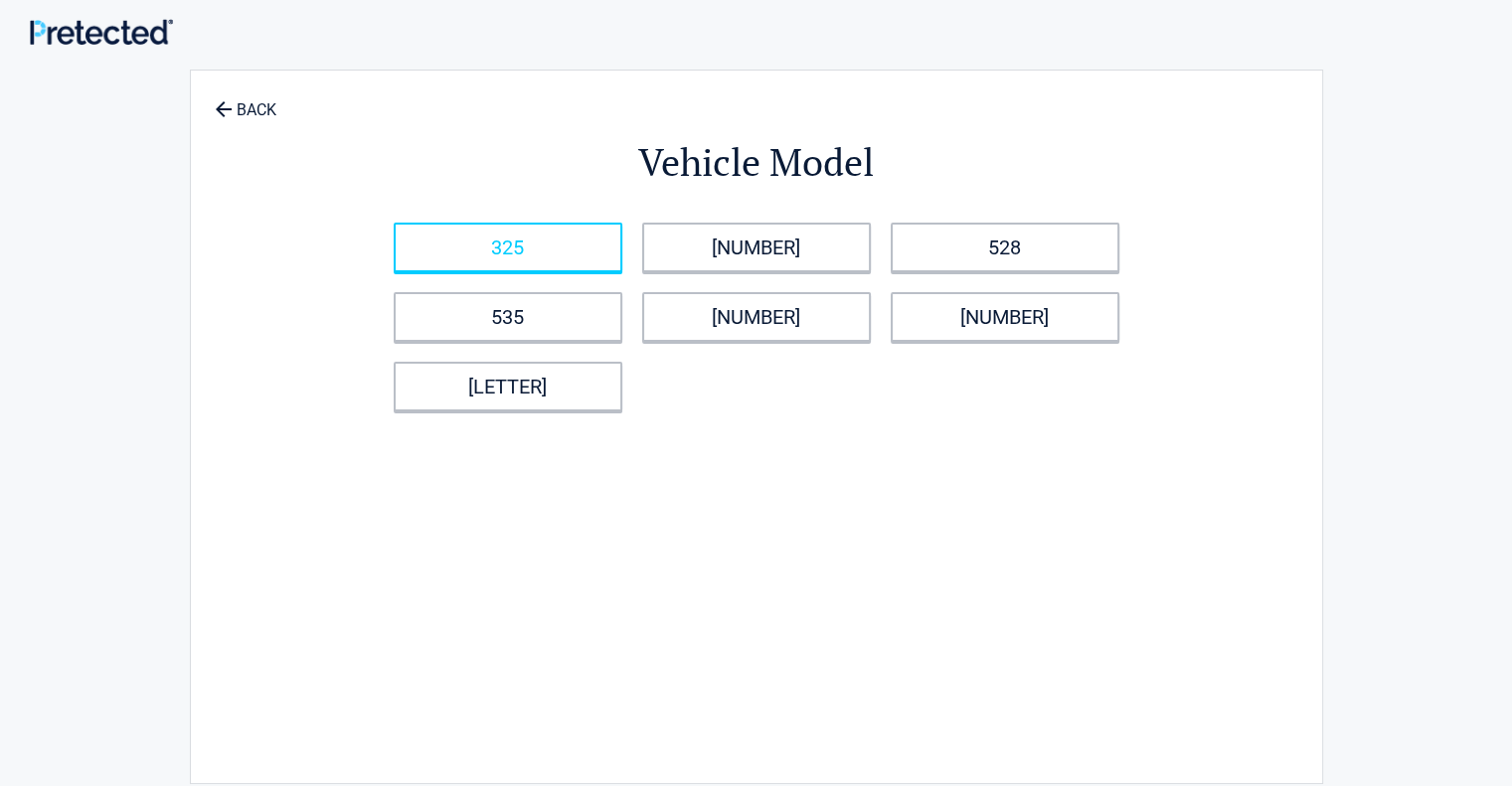 click on "325" at bounding box center [508, 247] 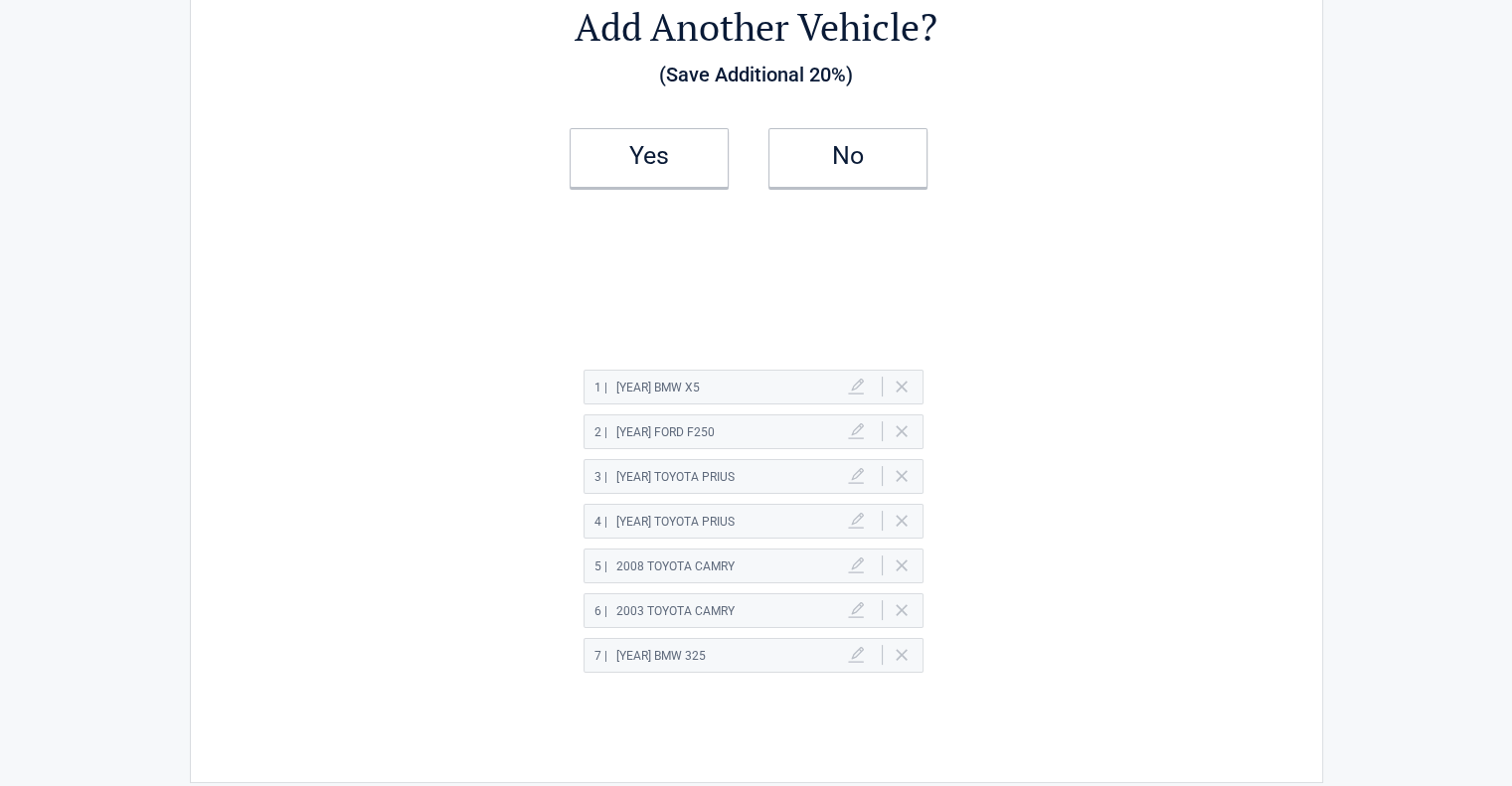 scroll, scrollTop: 139, scrollLeft: 0, axis: vertical 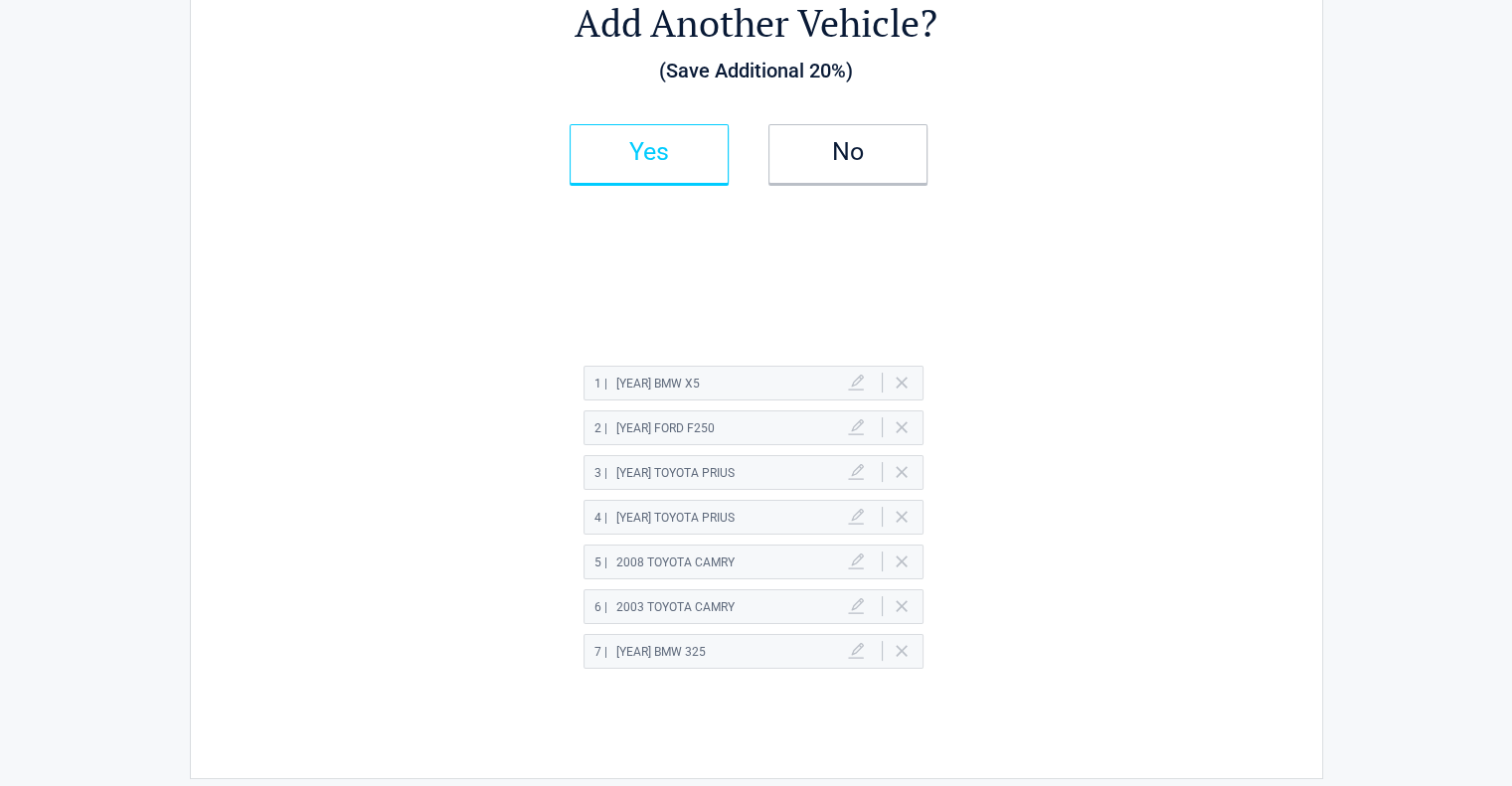 click on "Yes" at bounding box center [649, 154] 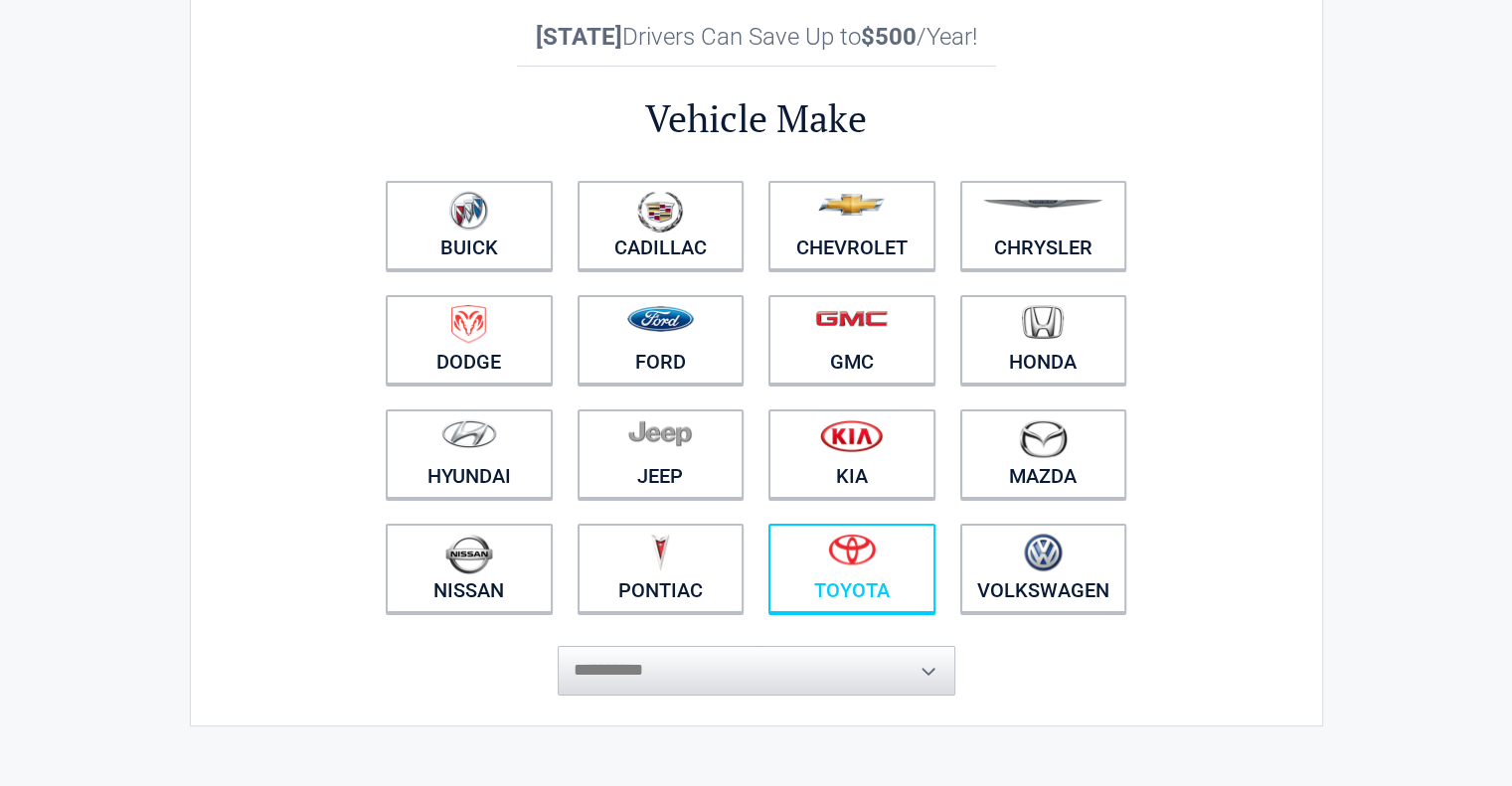 scroll, scrollTop: 90, scrollLeft: 0, axis: vertical 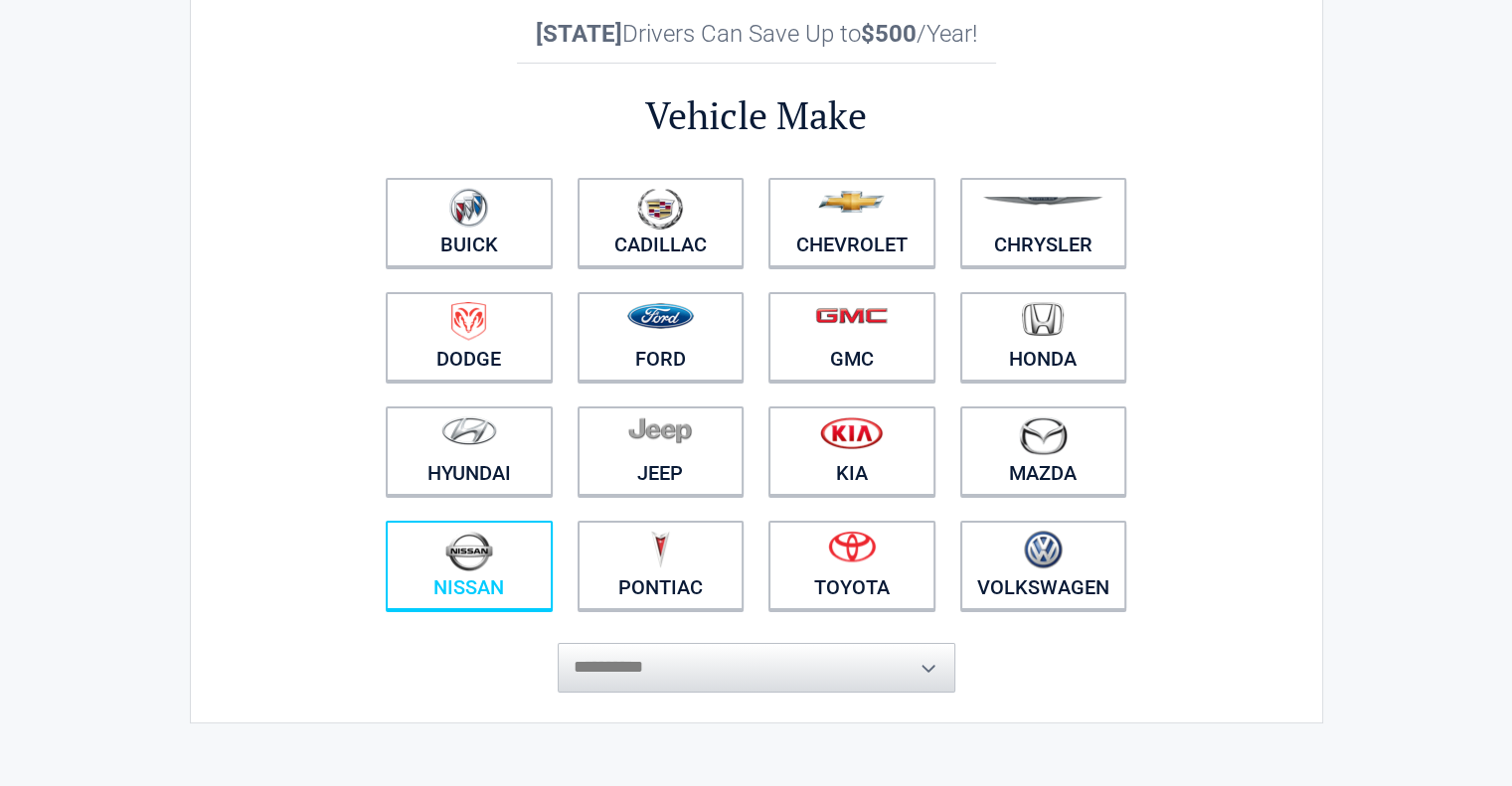 click at bounding box center [469, 550] 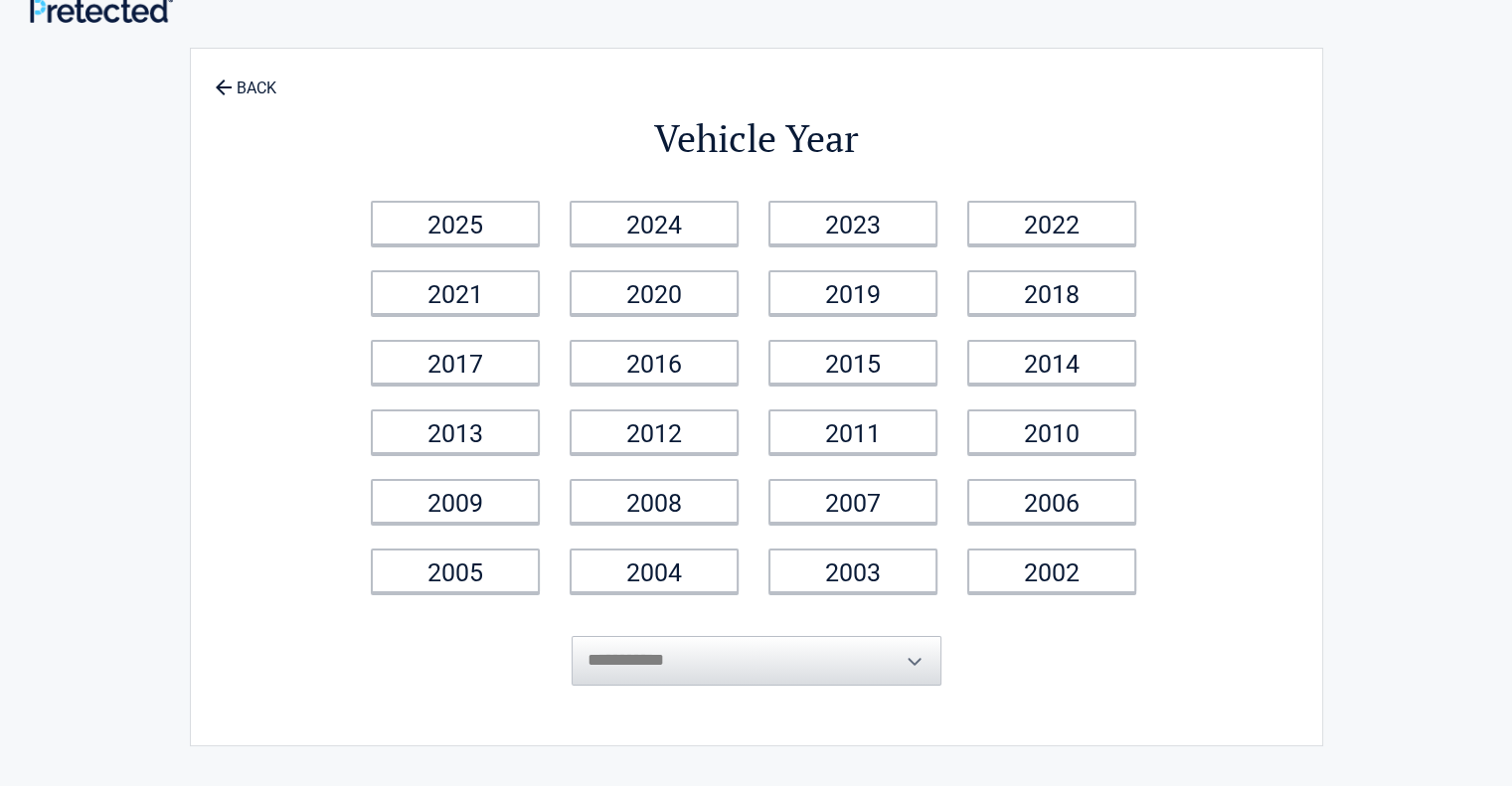 scroll, scrollTop: 0, scrollLeft: 0, axis: both 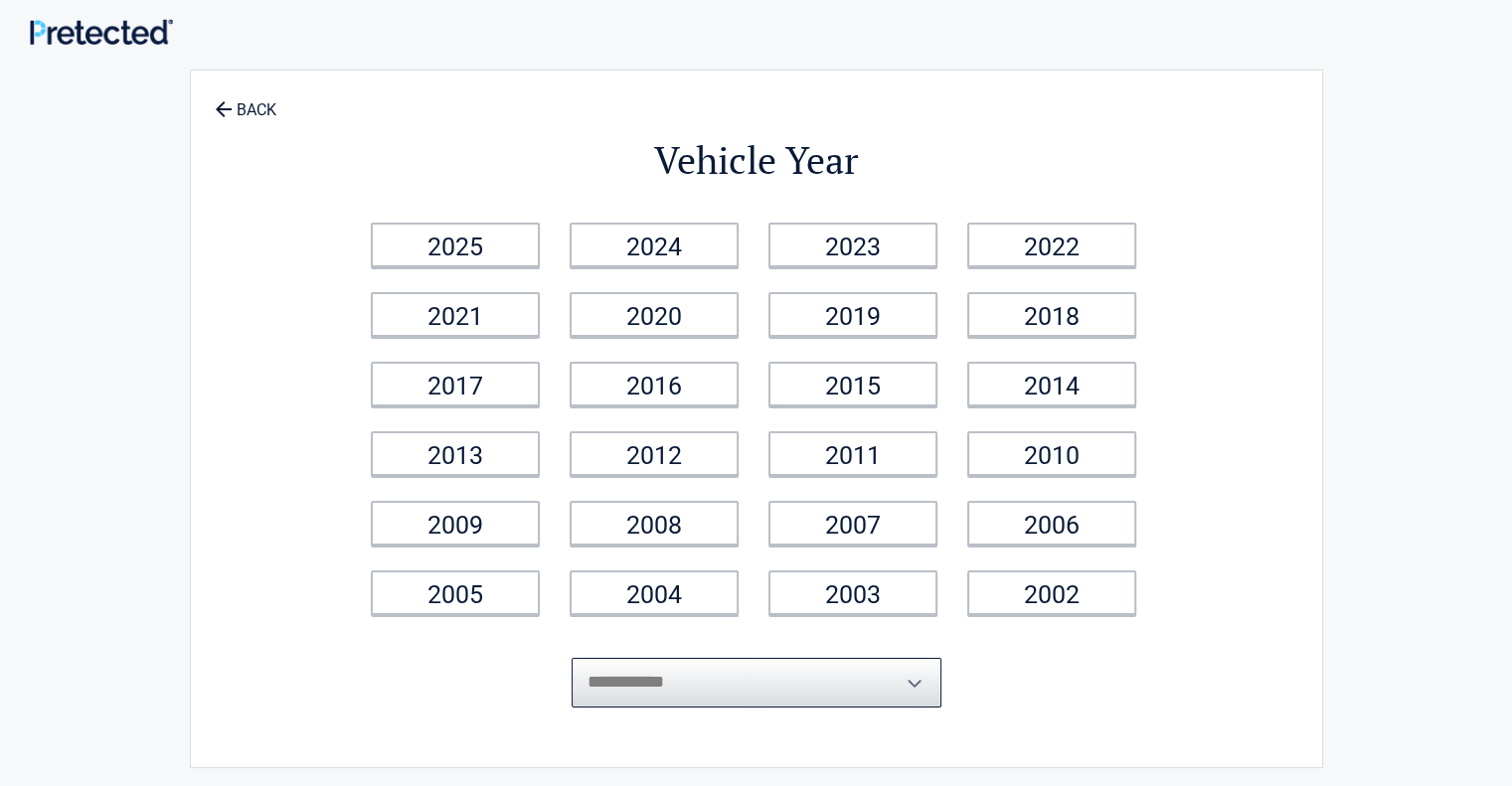 click on "**********" at bounding box center (756, 683) 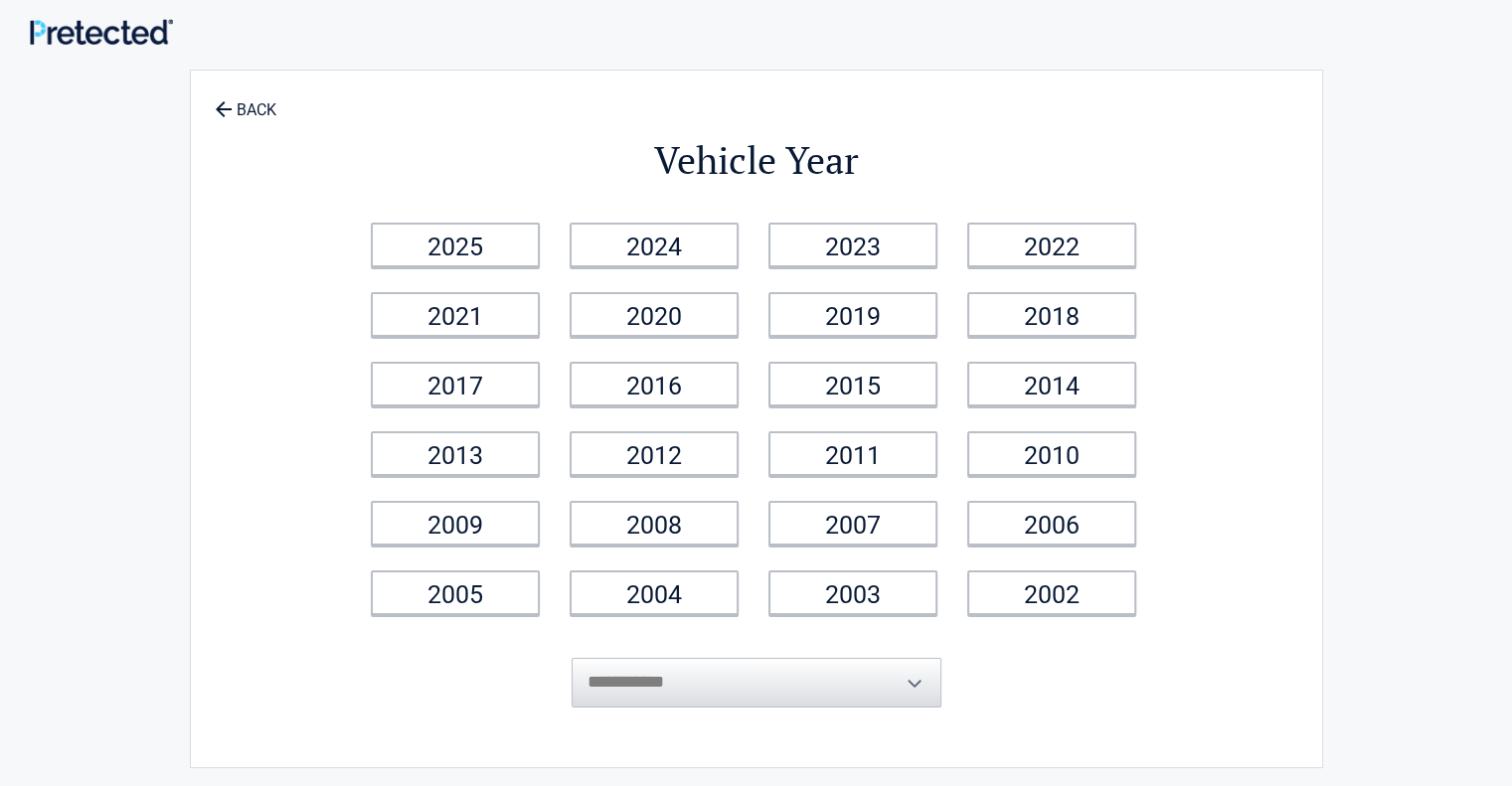 click on "**********" at bounding box center (756, 418) 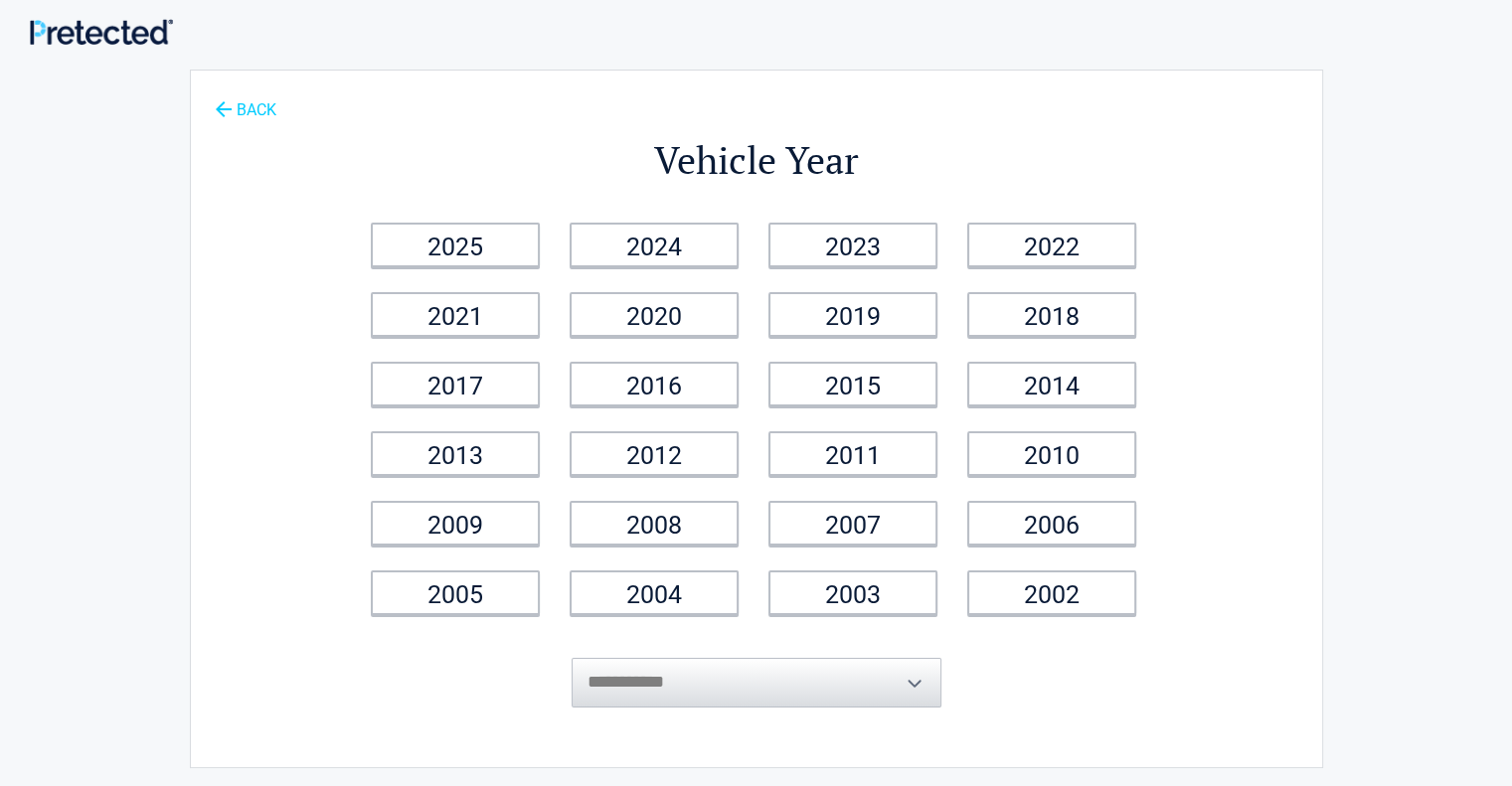 click on "BACK" at bounding box center (246, 100) 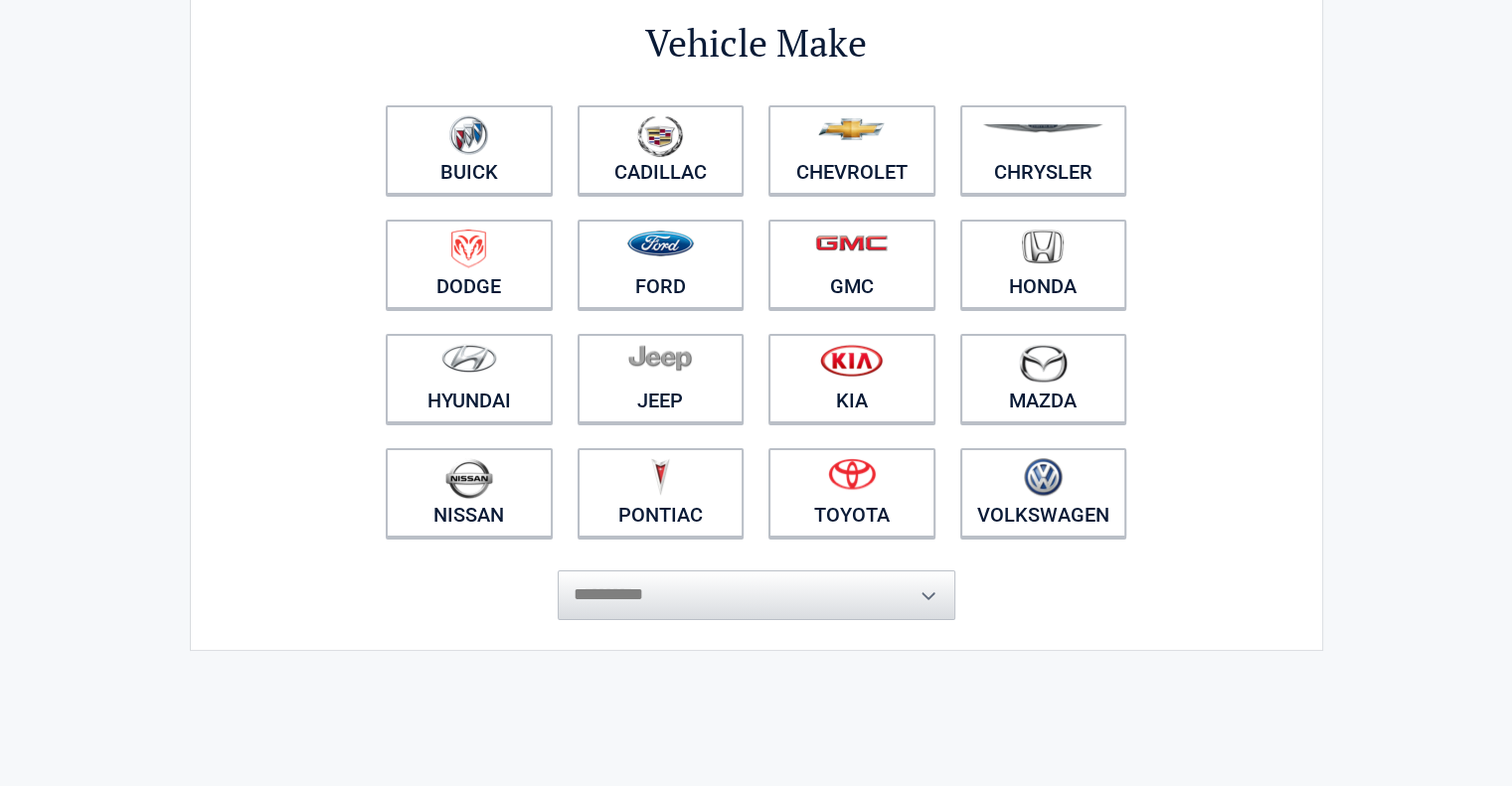 scroll, scrollTop: 163, scrollLeft: 0, axis: vertical 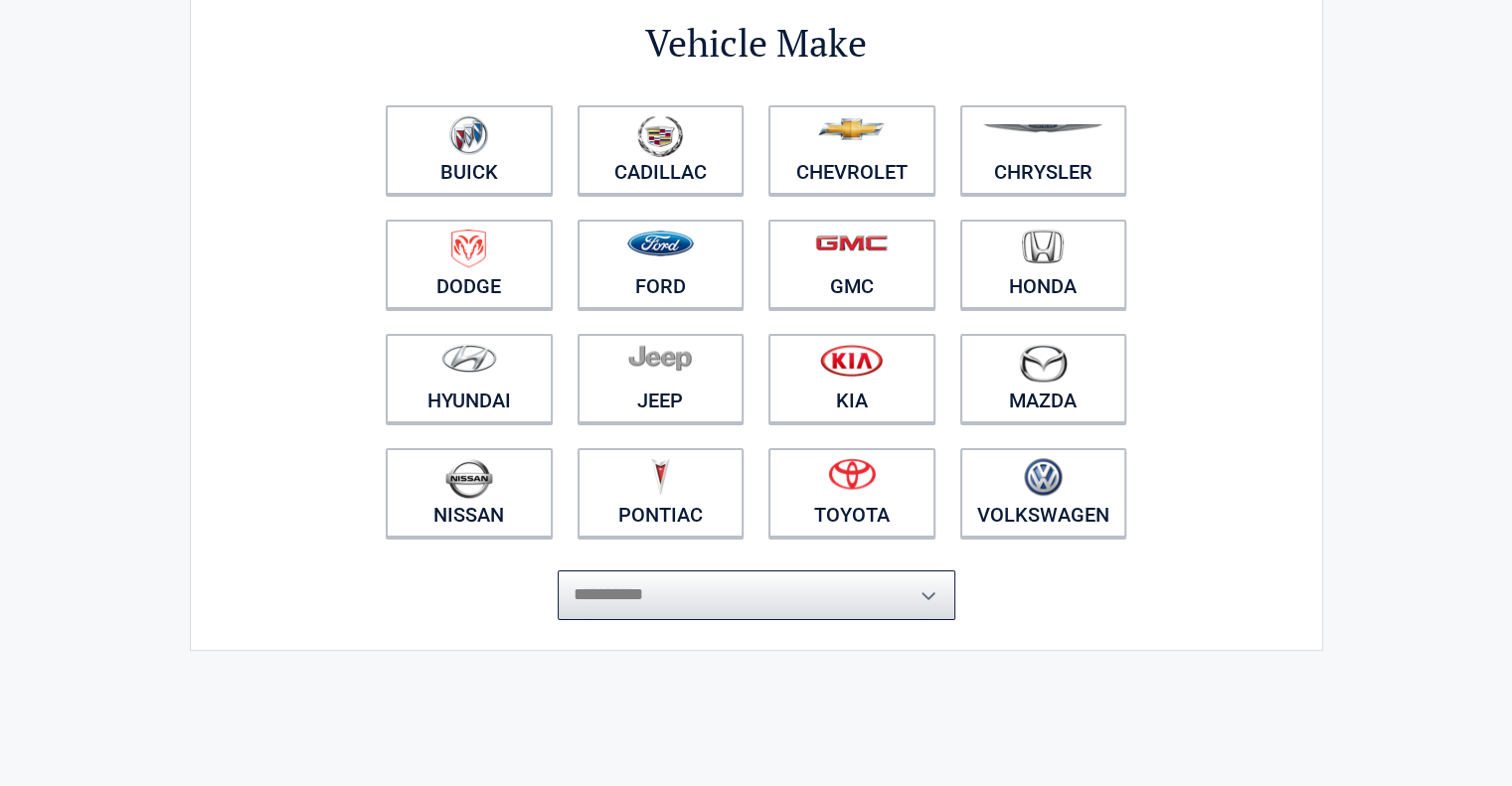 click on "**********" at bounding box center (756, 595) 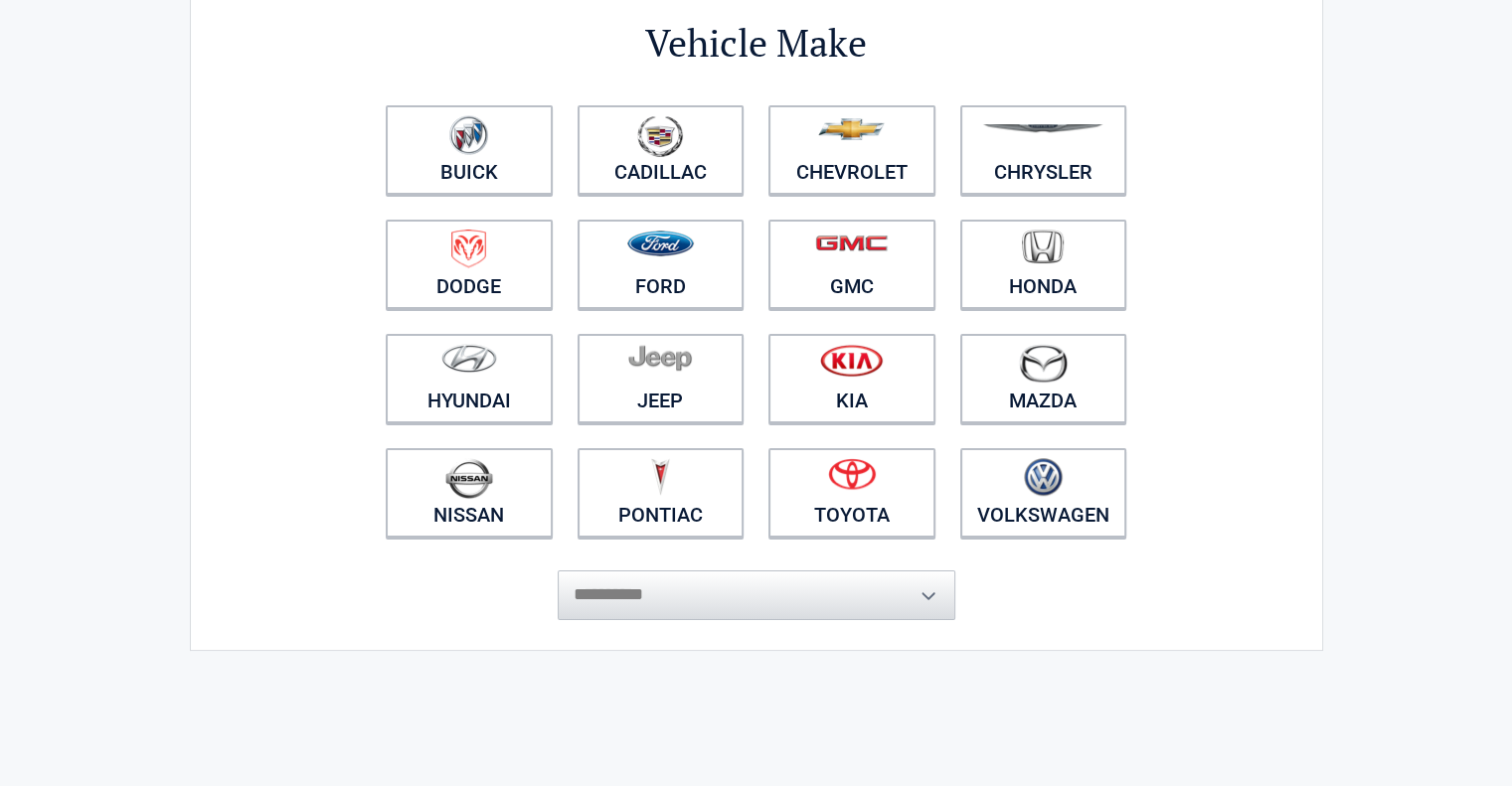click on "**********" at bounding box center (756, 278) 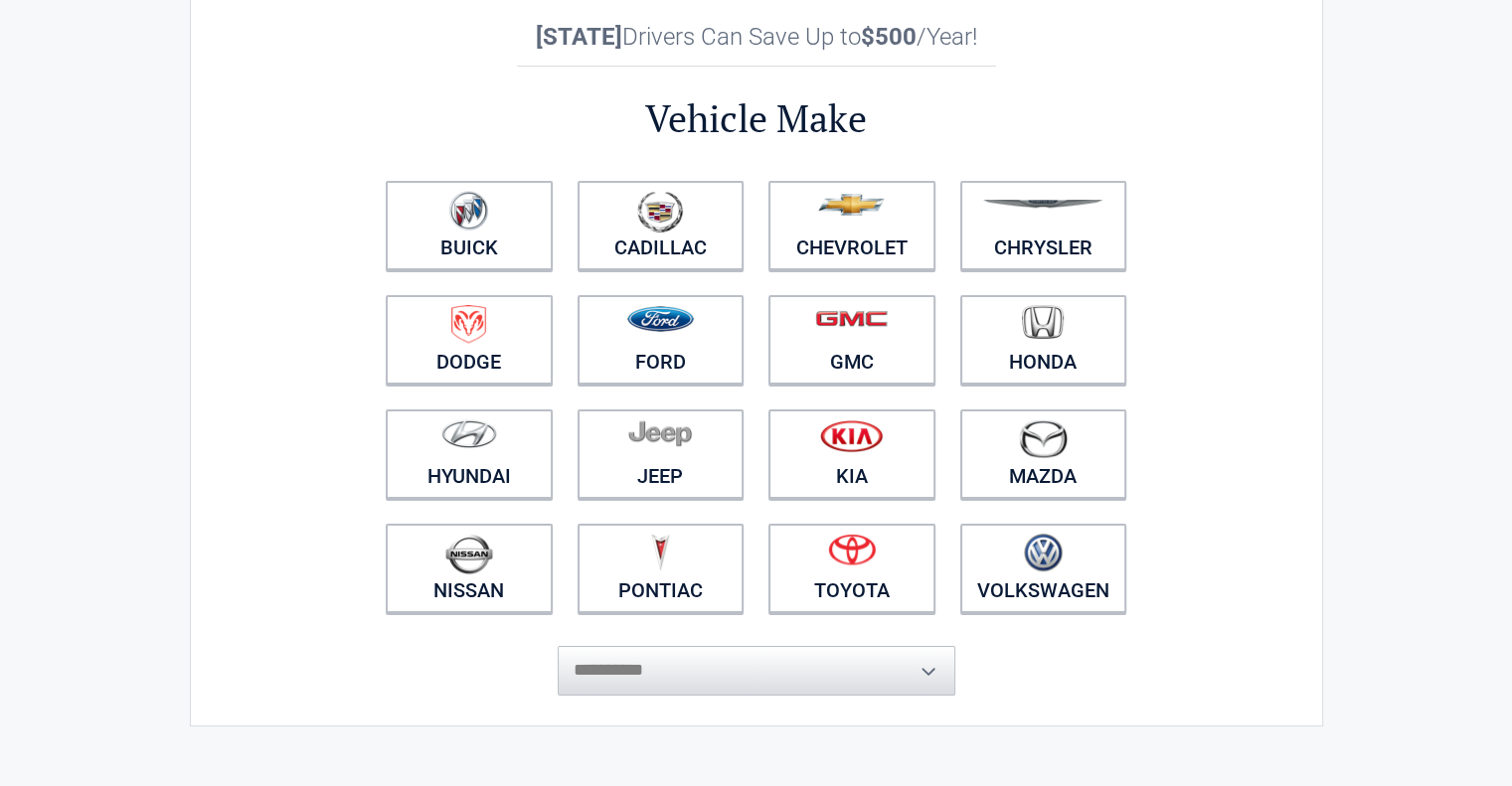 scroll, scrollTop: 97, scrollLeft: 0, axis: vertical 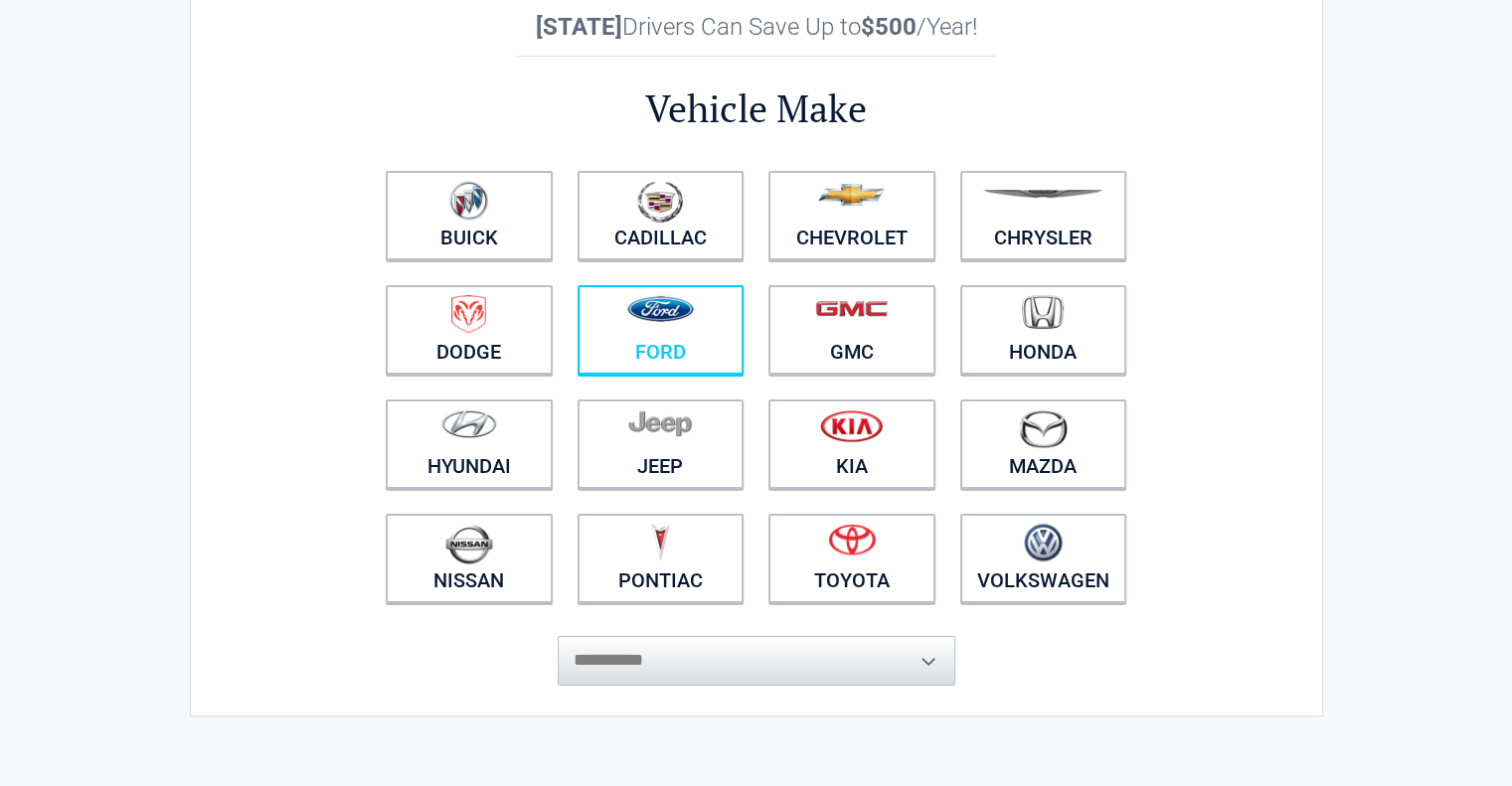 click at bounding box center [661, 317] 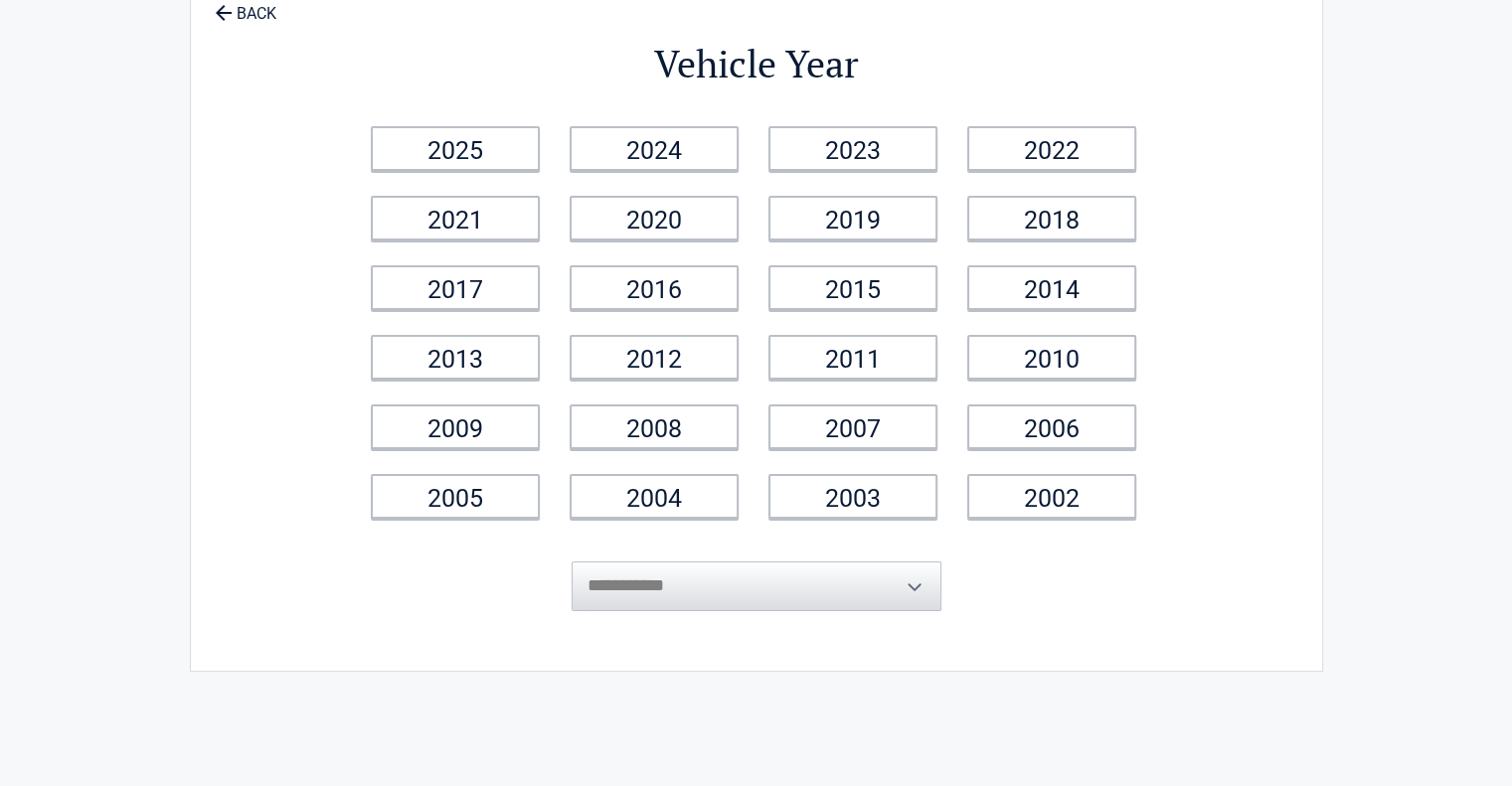 scroll, scrollTop: 0, scrollLeft: 0, axis: both 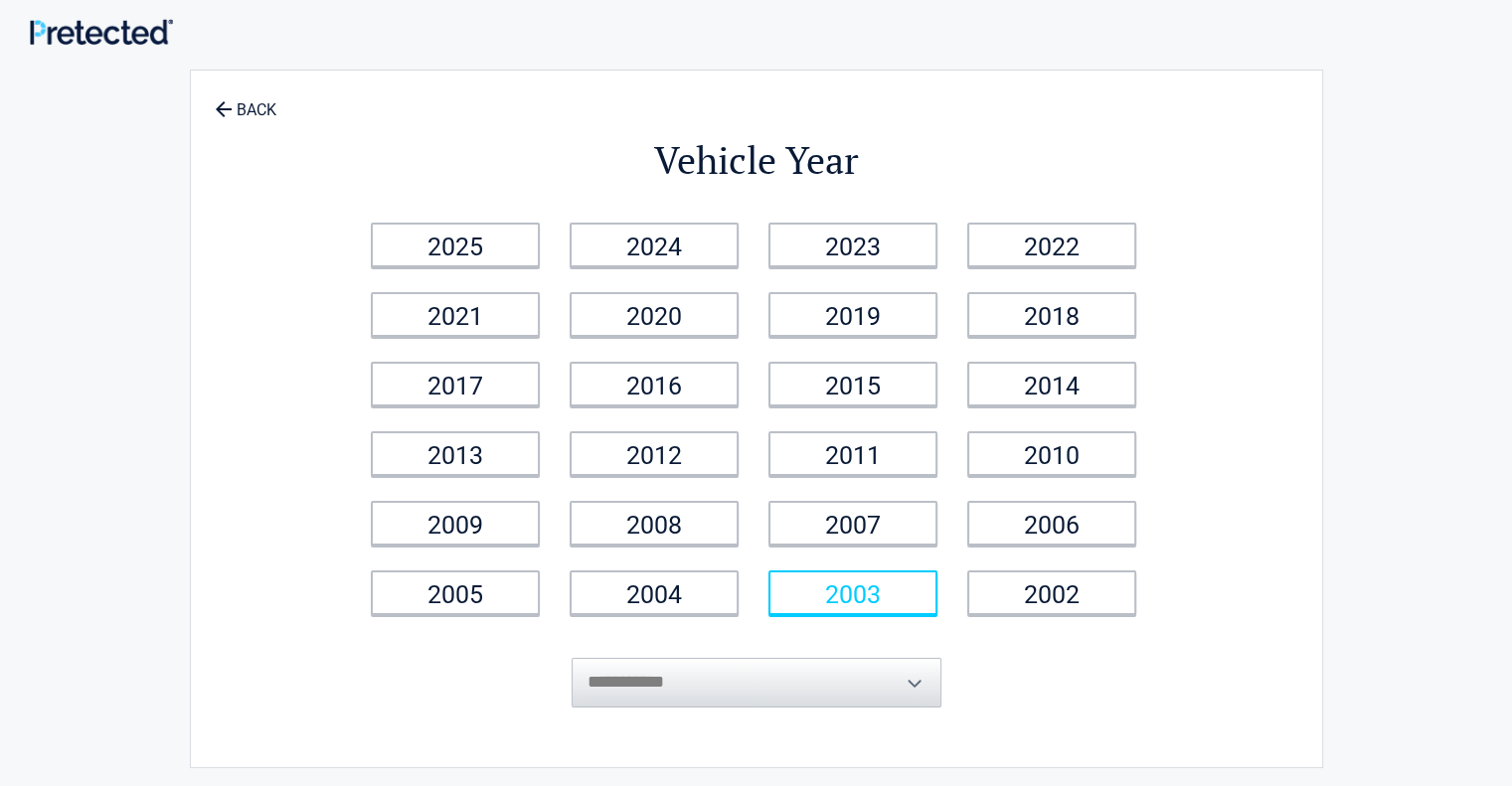 click on "2003" at bounding box center (853, 592) 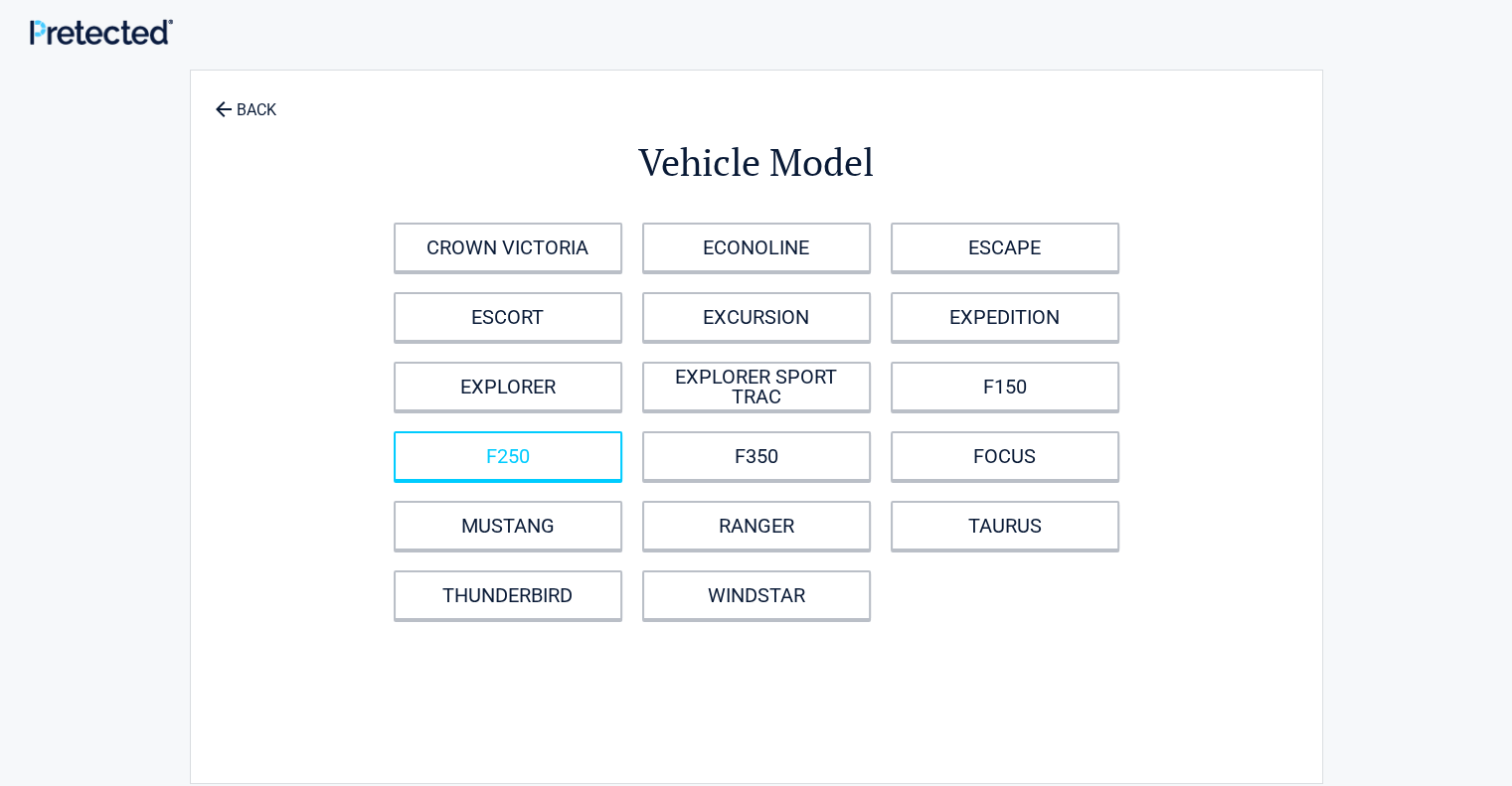 click on "F250" at bounding box center [508, 456] 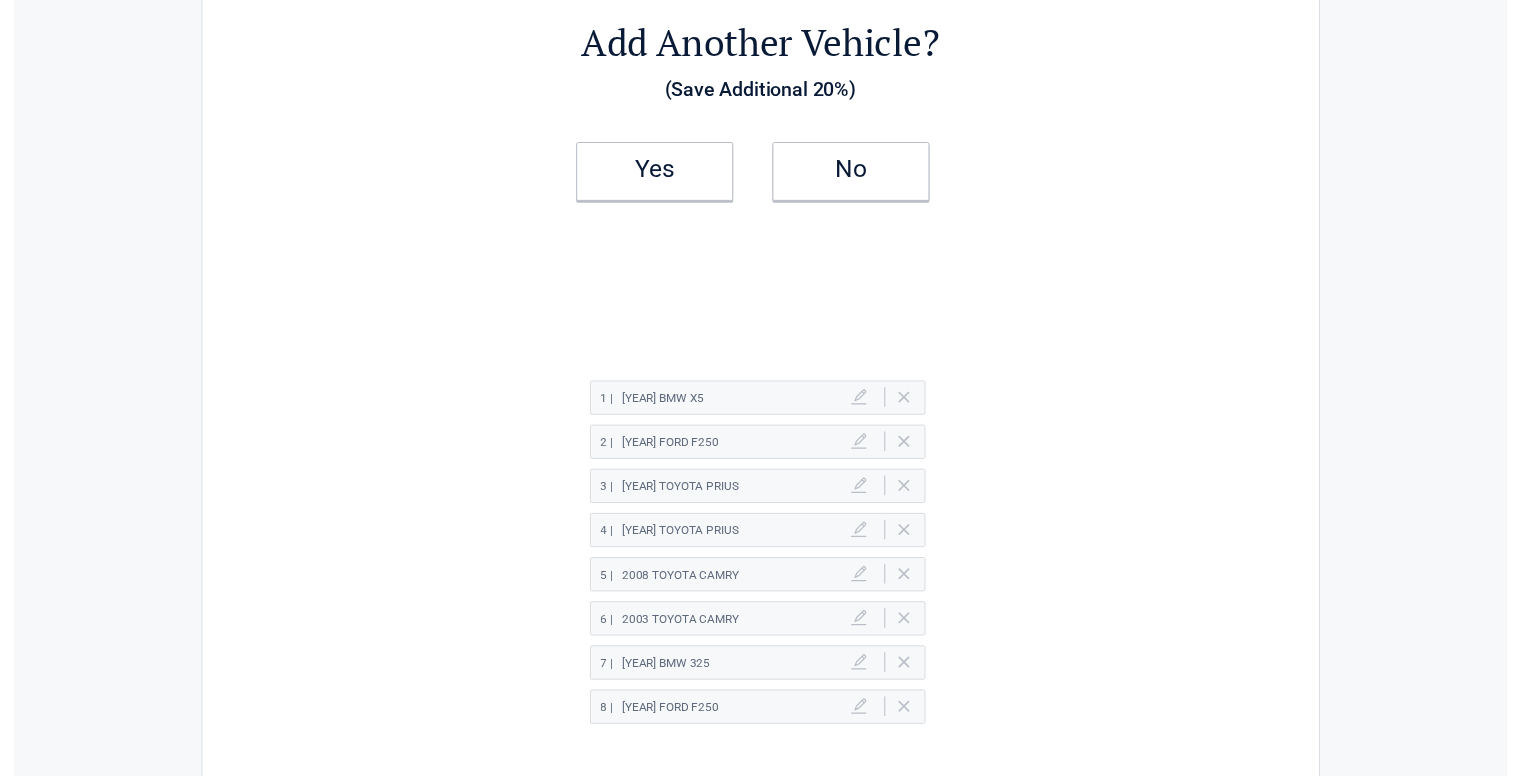 scroll, scrollTop: 122, scrollLeft: 0, axis: vertical 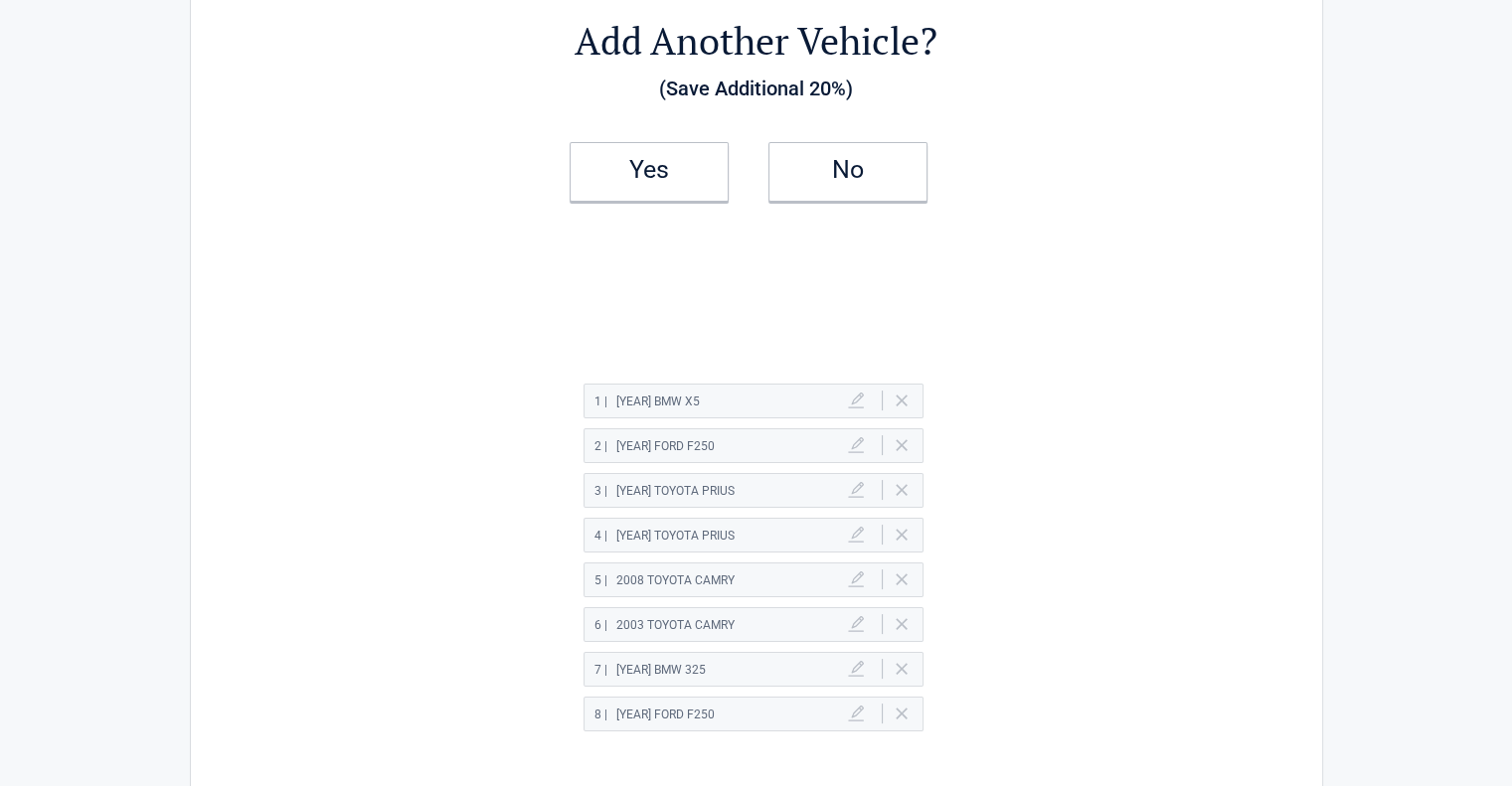 click on "Delete" at bounding box center (902, 445) 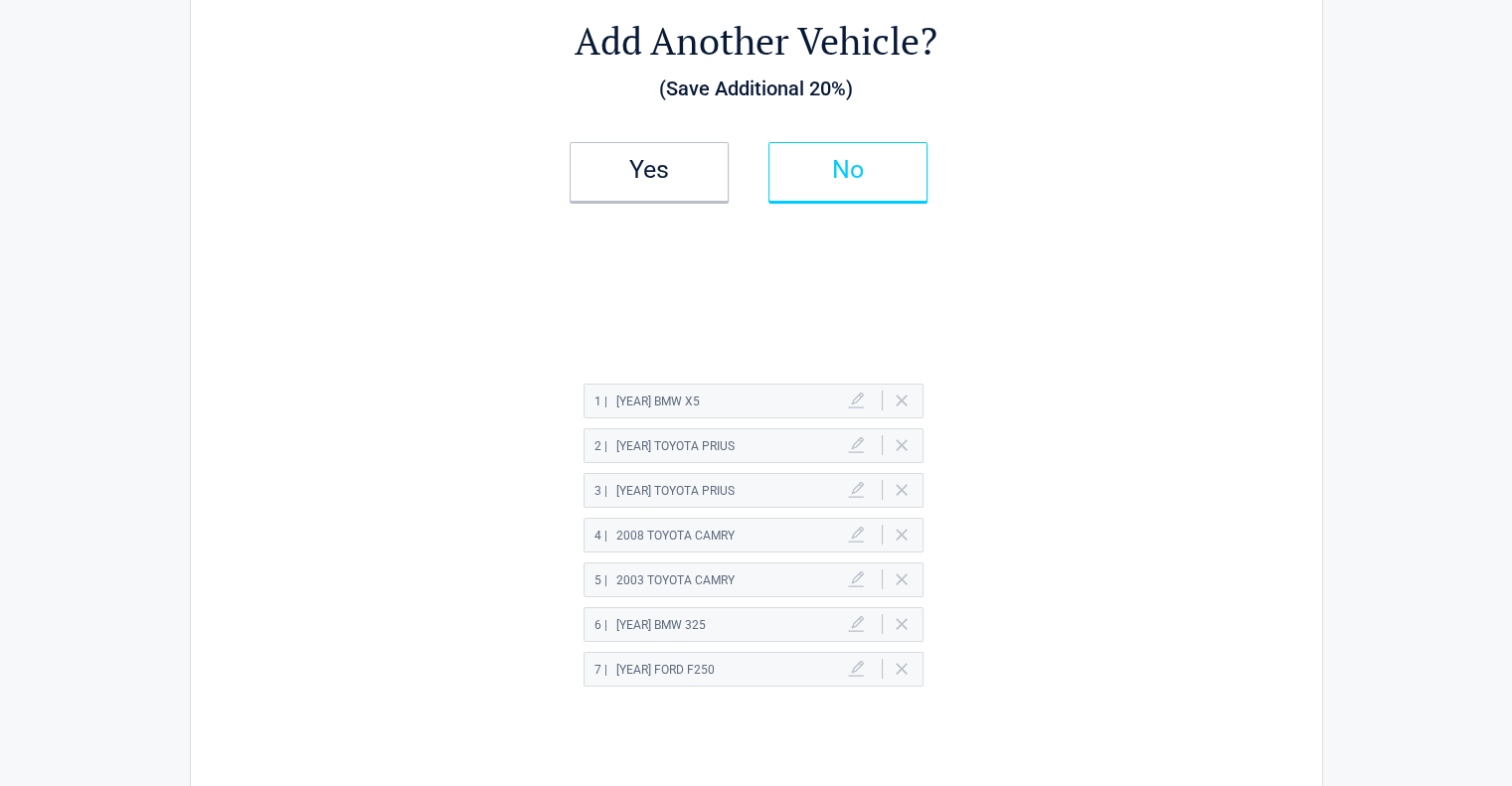 click on "No" at bounding box center [848, 172] 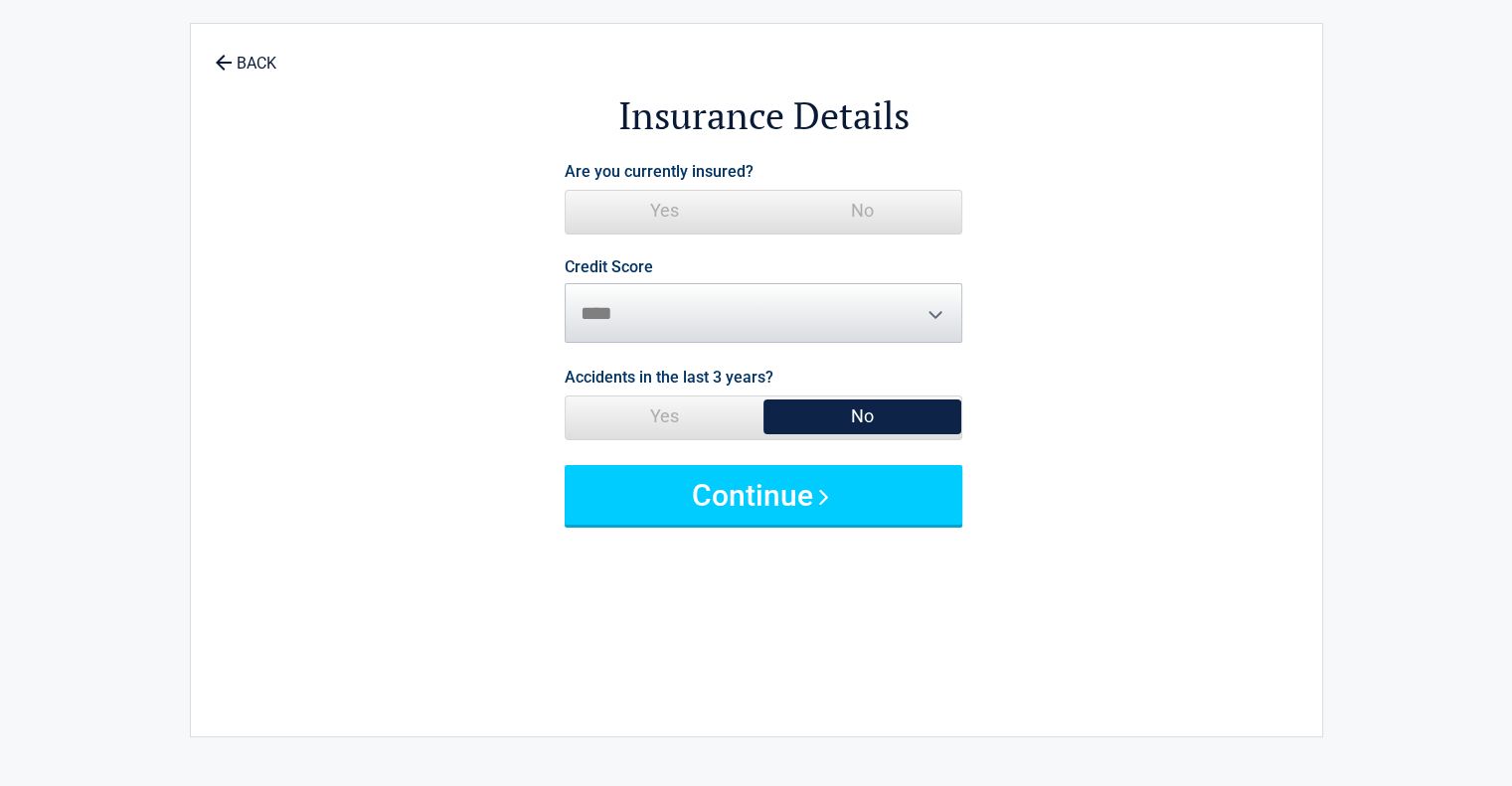 scroll, scrollTop: 0, scrollLeft: 0, axis: both 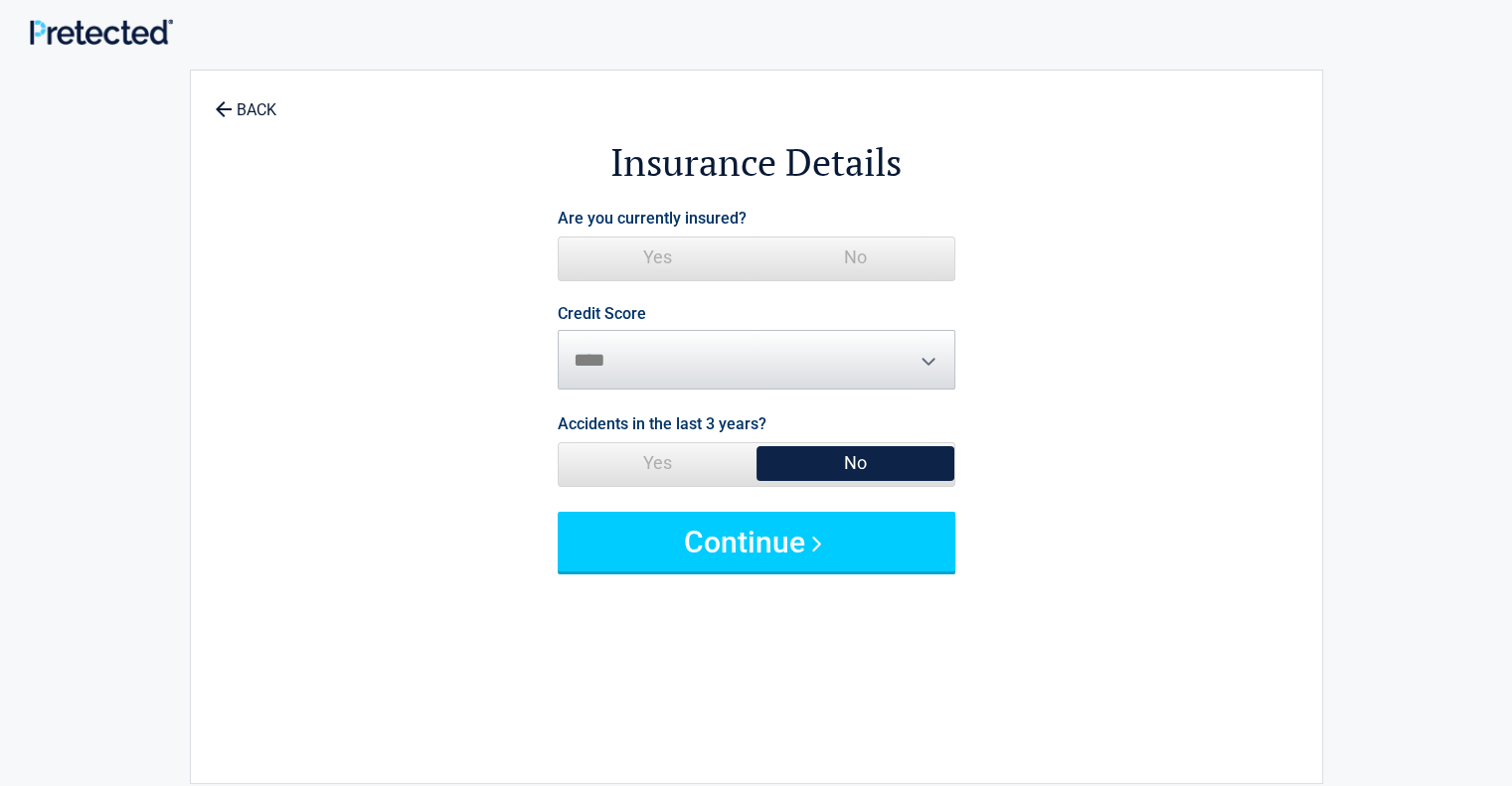 click on "Yes" at bounding box center (657, 257) 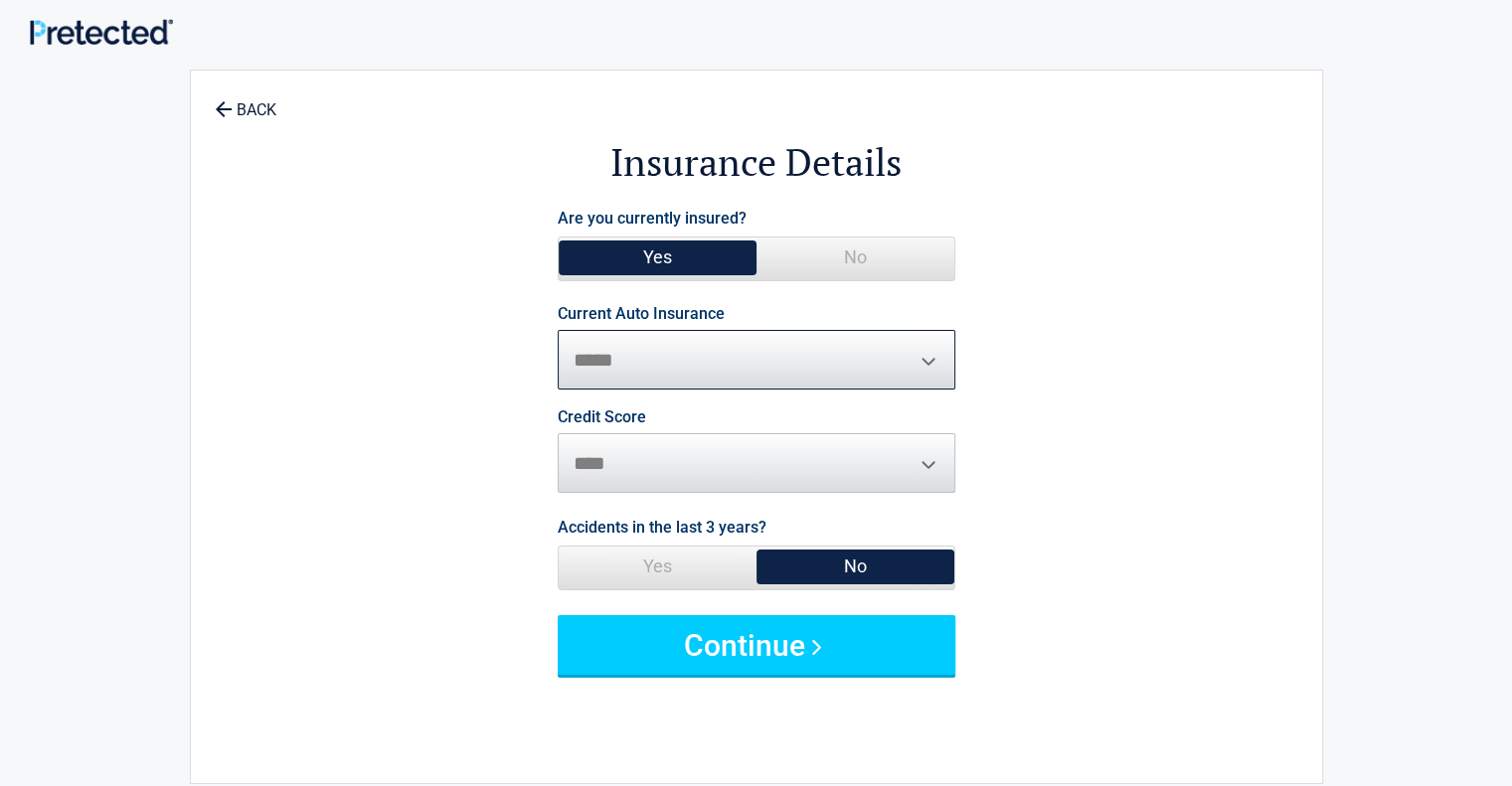 click on "**********" at bounding box center (756, 360) 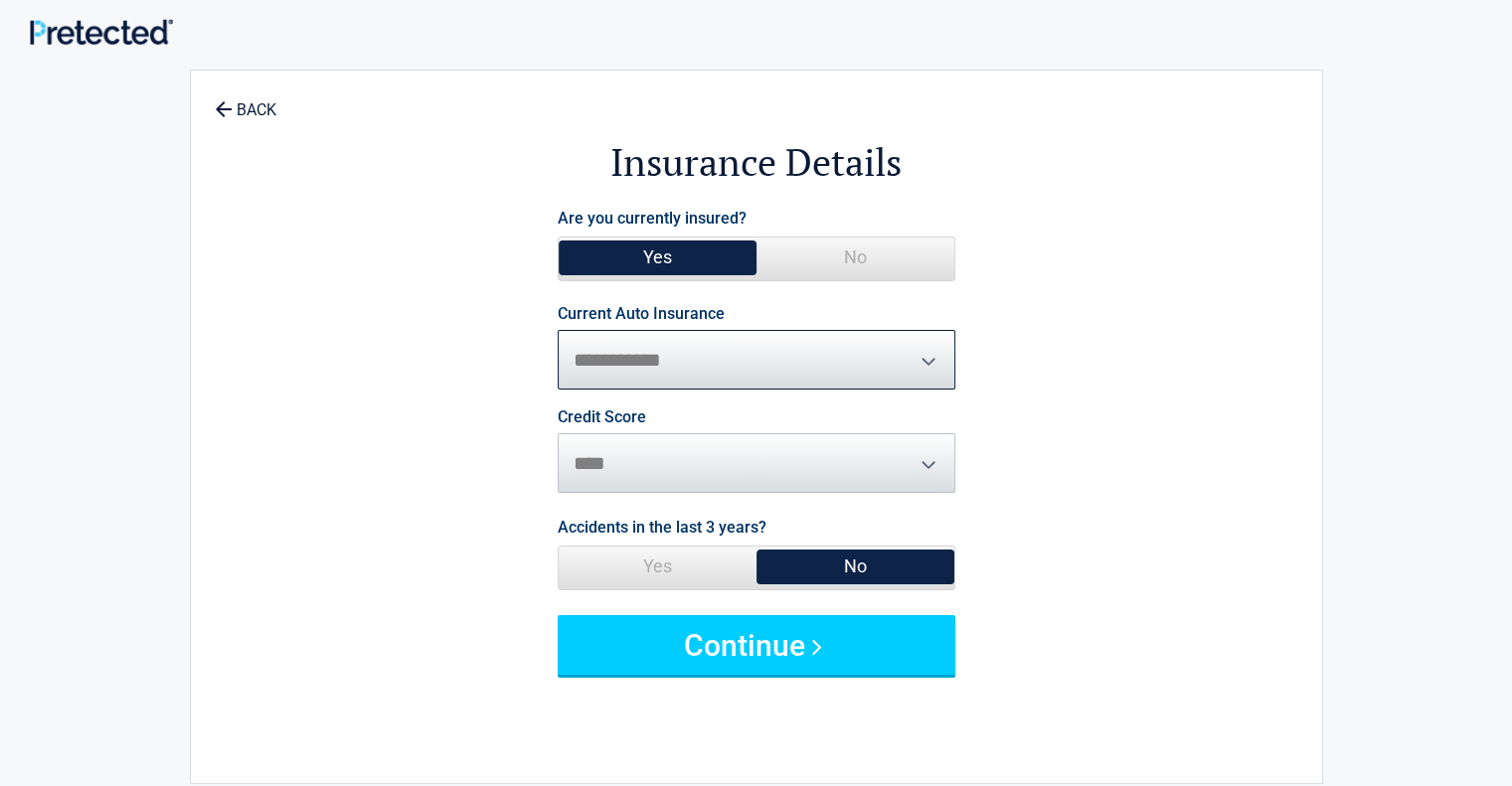 click on "**********" at bounding box center [756, 360] 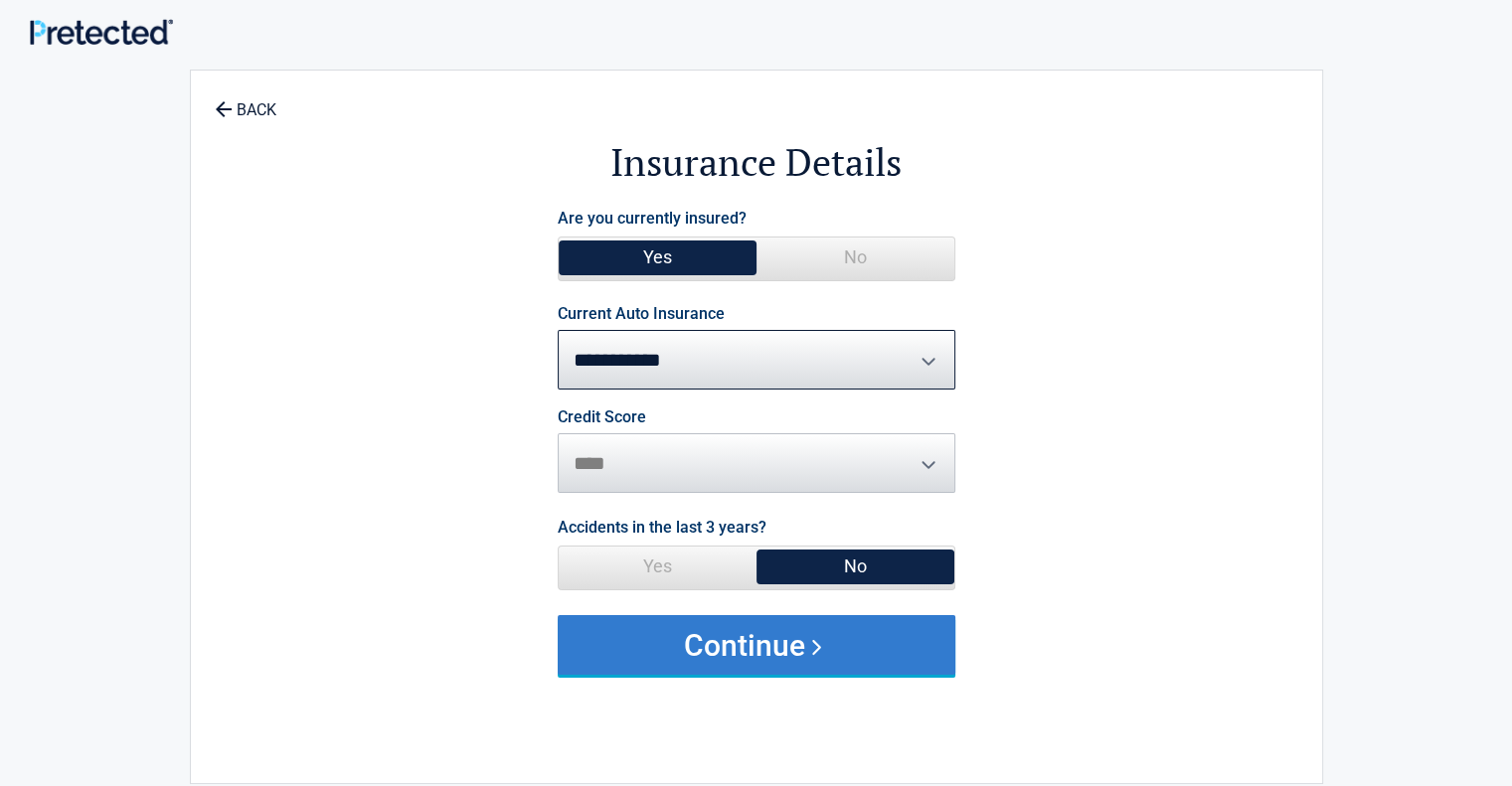 click on "Continue" at bounding box center (756, 645) 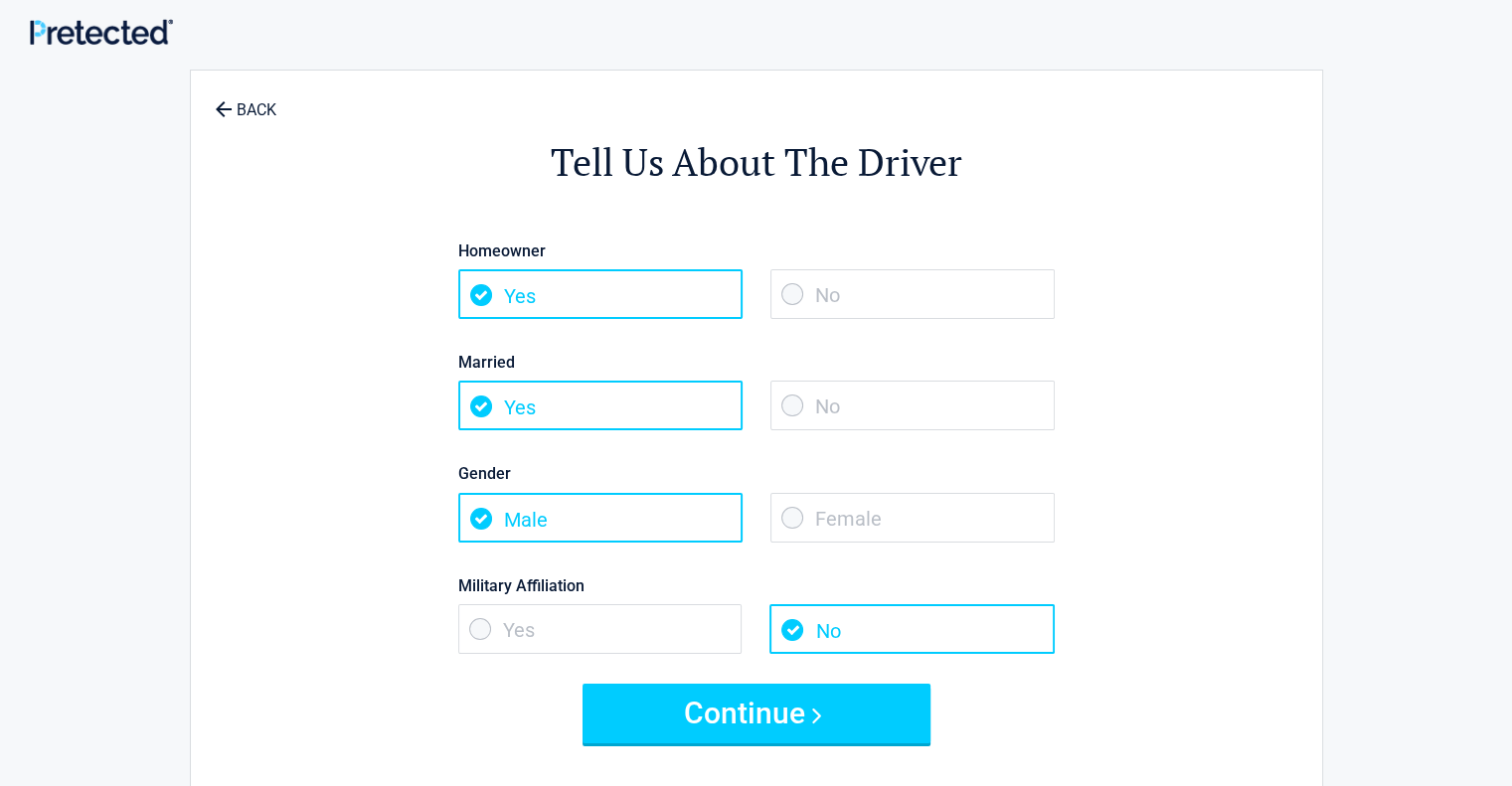 click on "No" at bounding box center (913, 294) 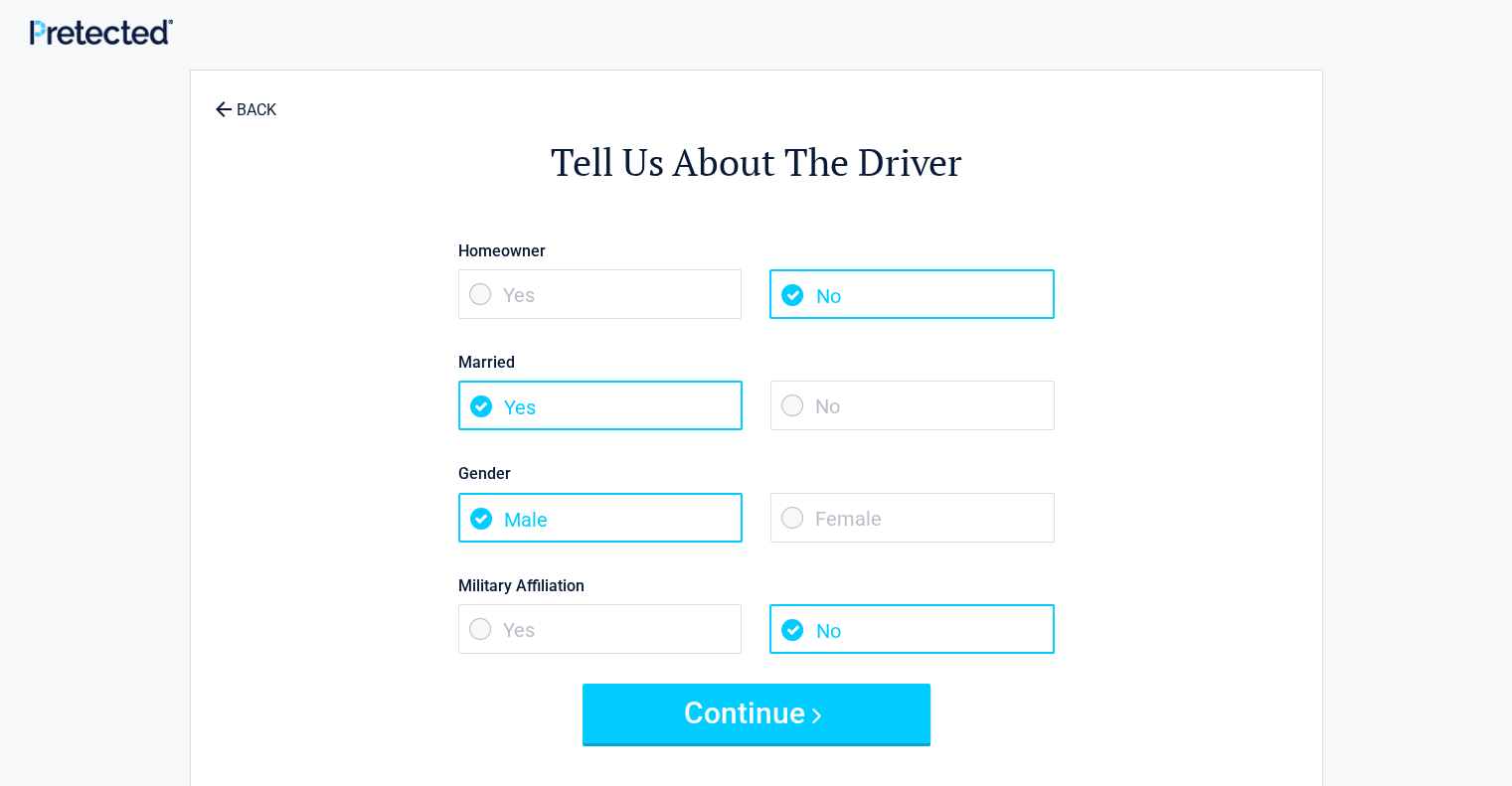 click on "Female" at bounding box center [913, 518] 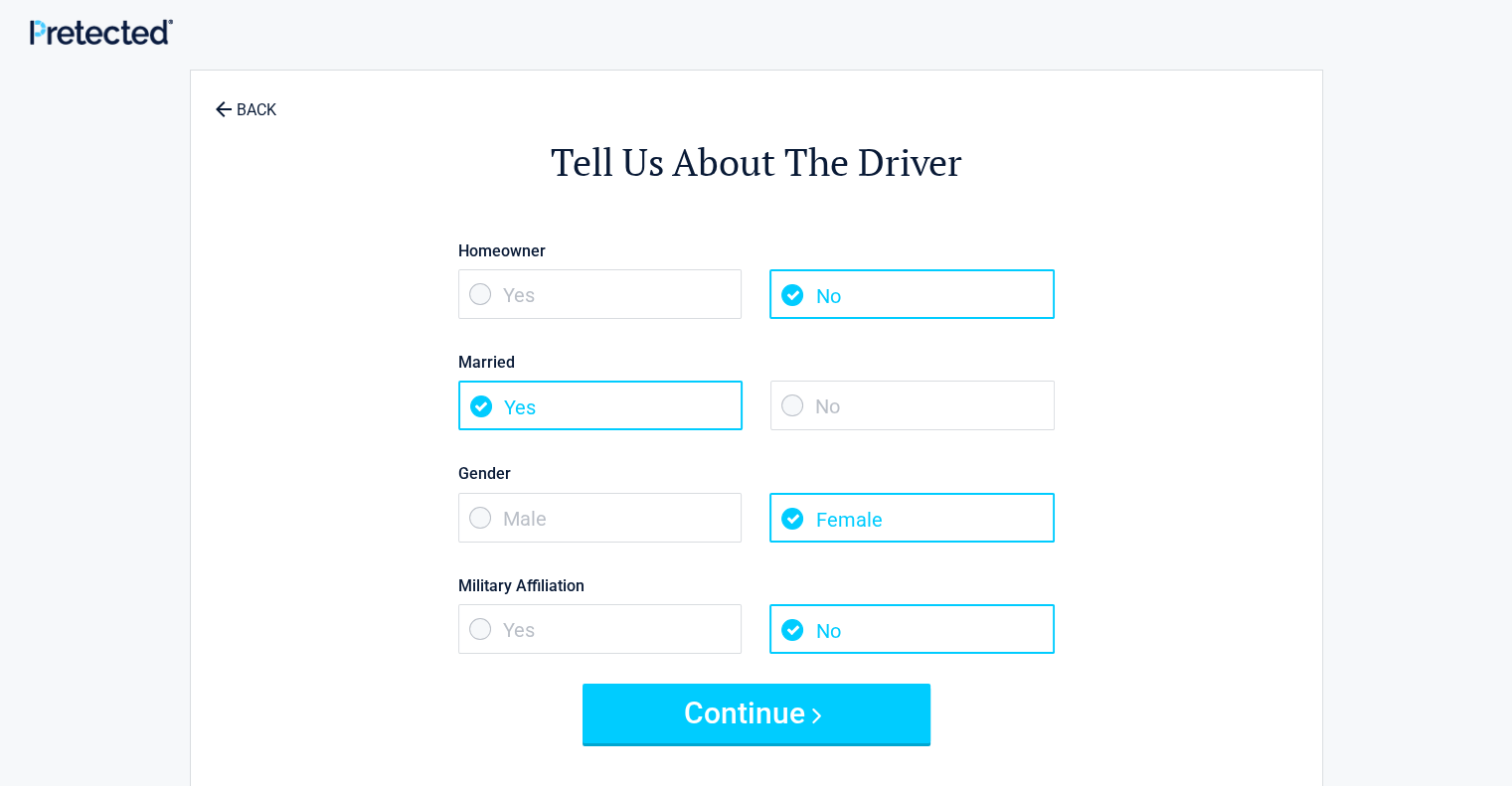 click on "No" at bounding box center [913, 405] 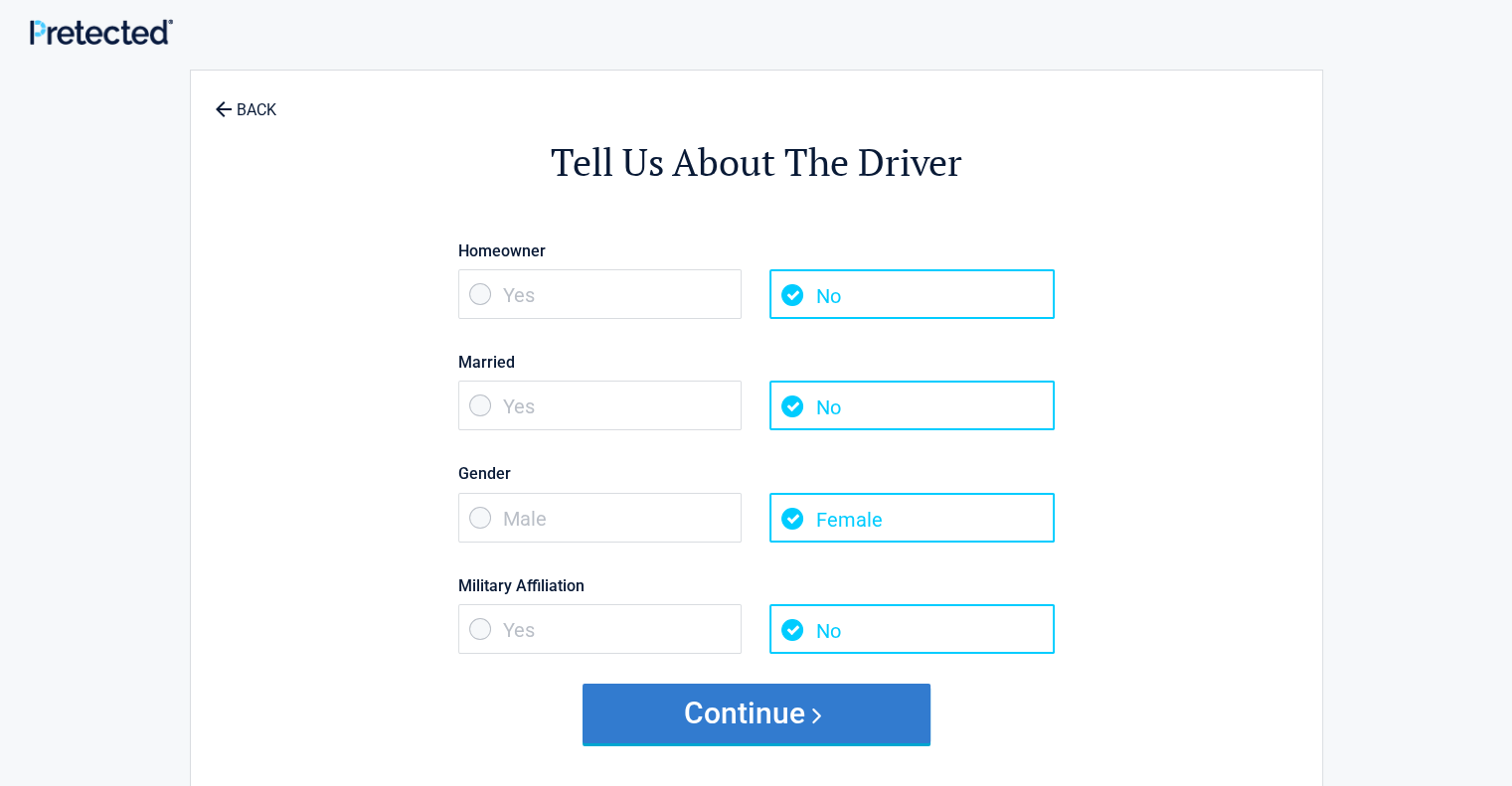 click on "Continue" at bounding box center [756, 713] 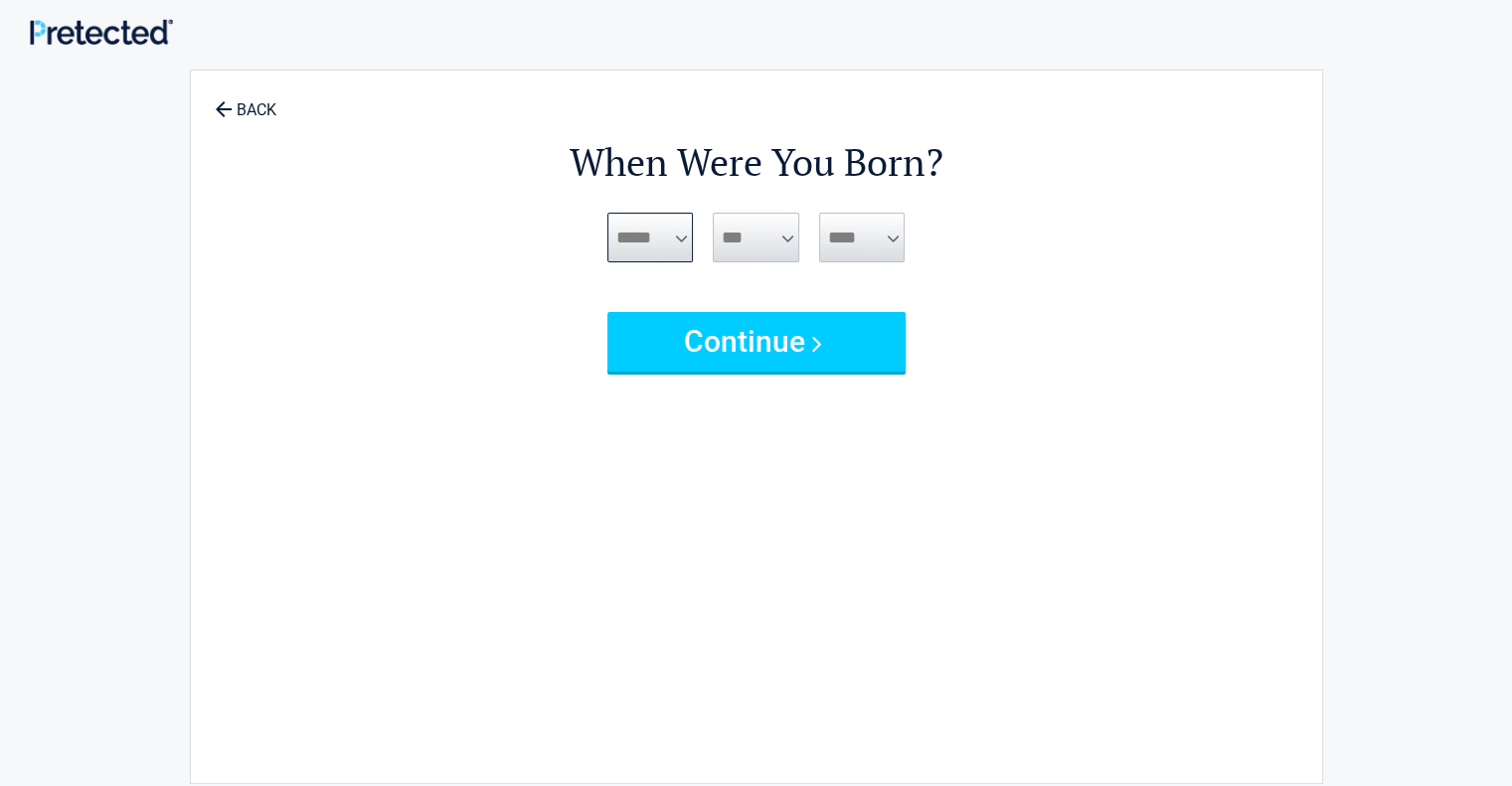 click on "*****
***
***
***
***
***
***
***
***
***
***
***
***" at bounding box center (650, 237) 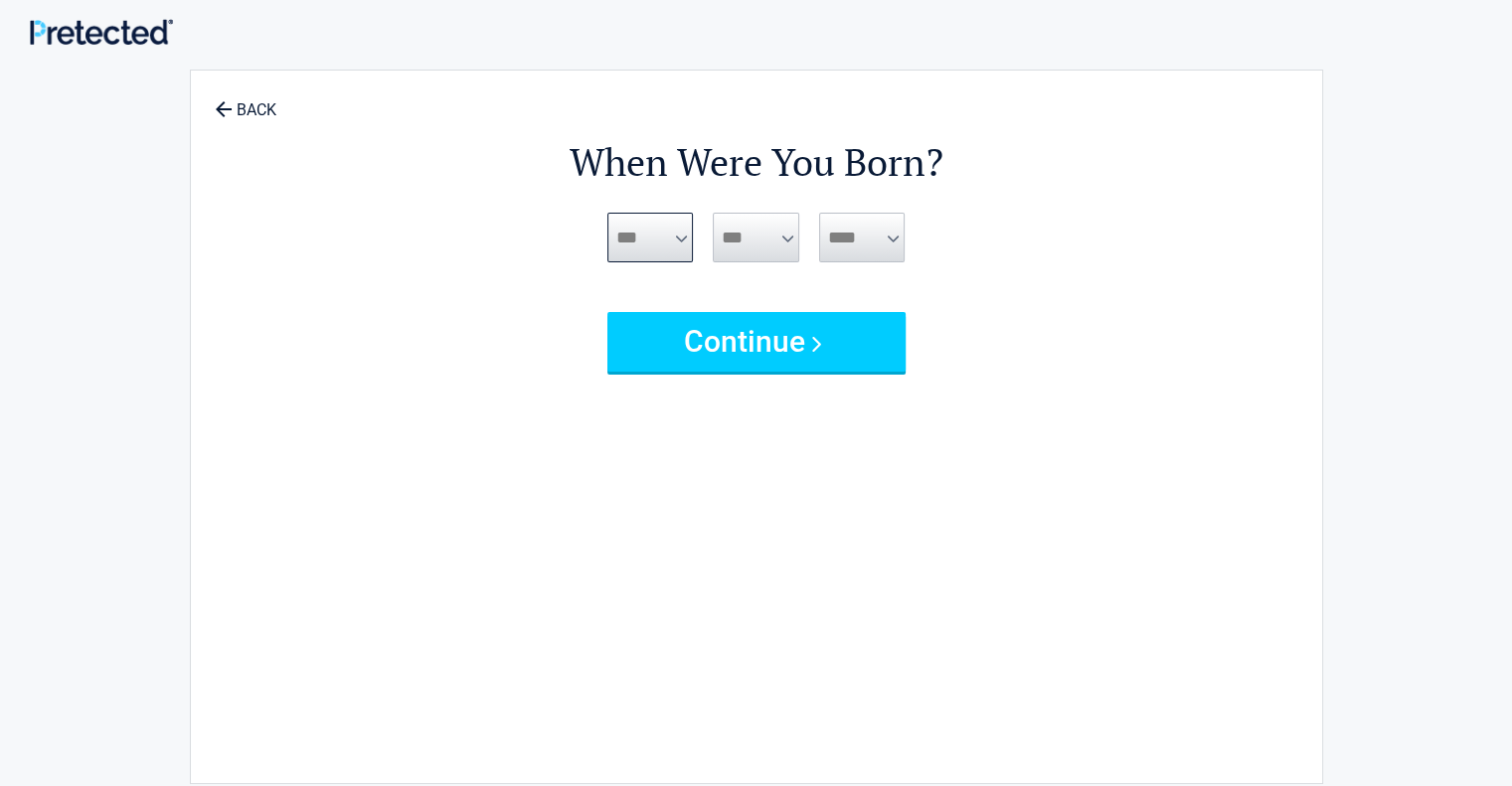 click on "*****
***
***
***
***
***
***
***
***
***
***
***
***" at bounding box center (650, 237) 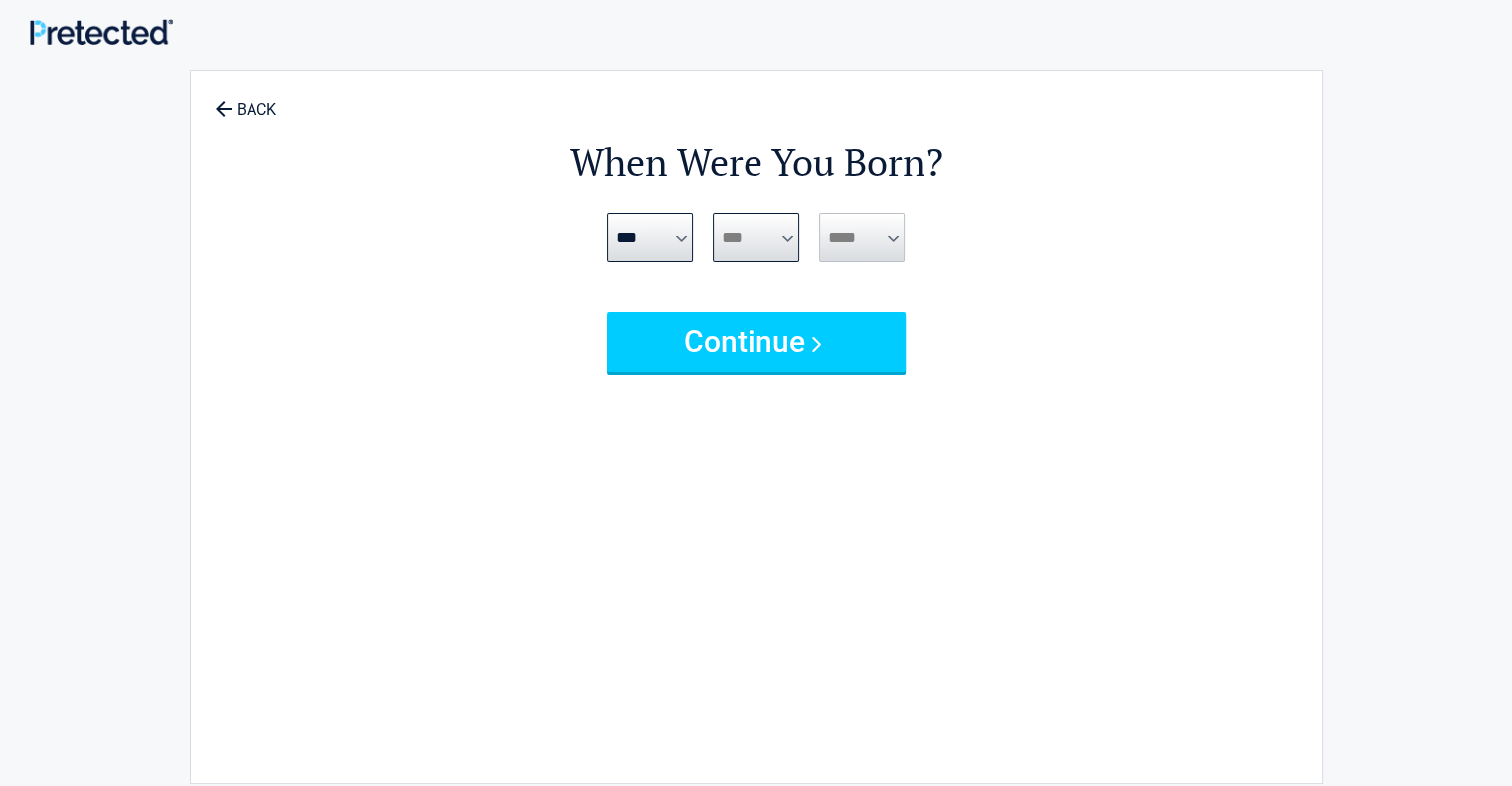 click on "*** * * * * * * * * * ** ** ** ** ** ** ** ** ** ** ** ** ** ** ** ** ** ** ** ** ** **" at bounding box center (756, 237) 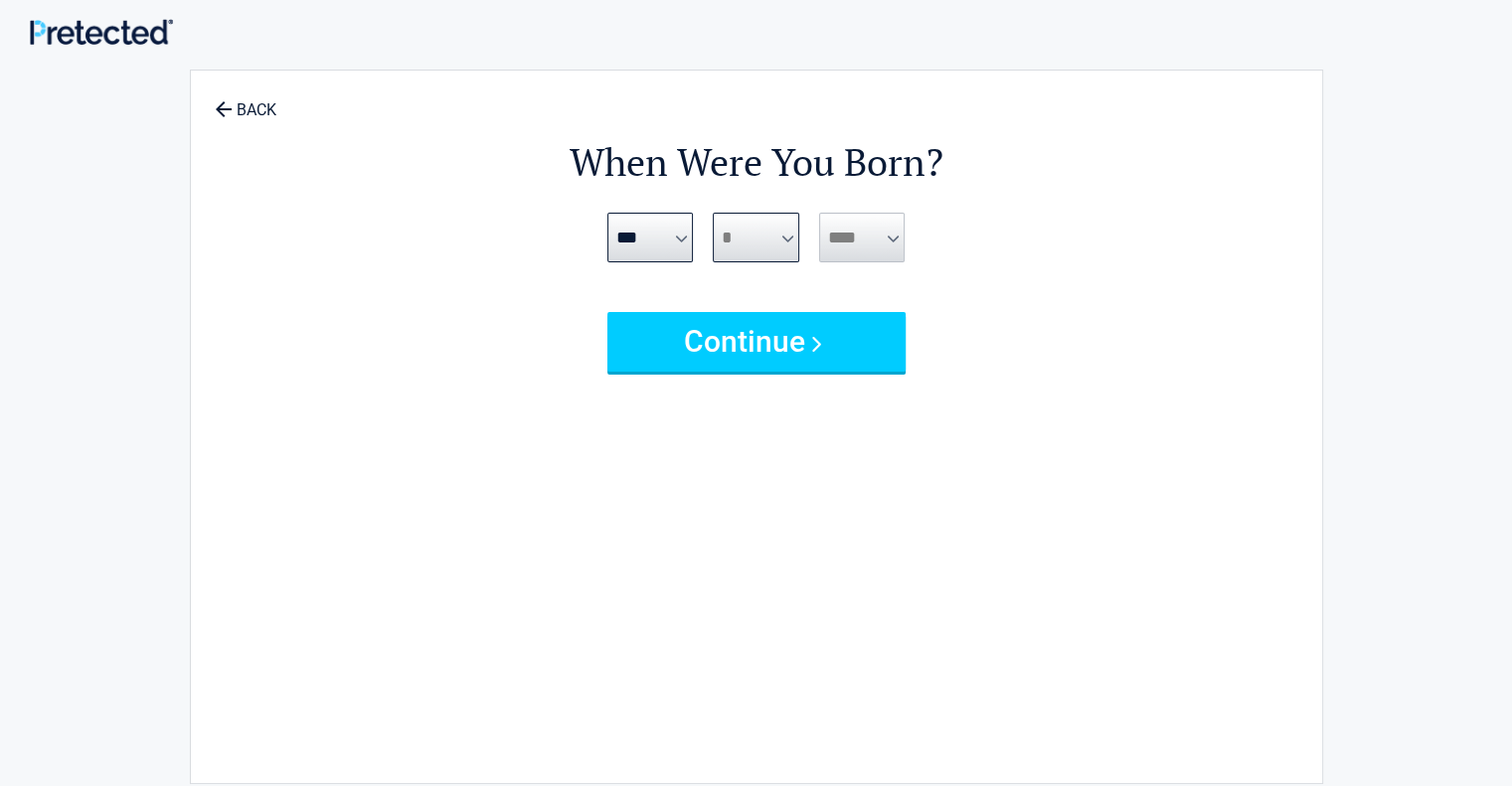 click on "*** * * * * * * * * * ** ** ** ** ** ** ** ** ** ** ** ** ** ** ** ** ** ** ** ** ** **" at bounding box center (756, 237) 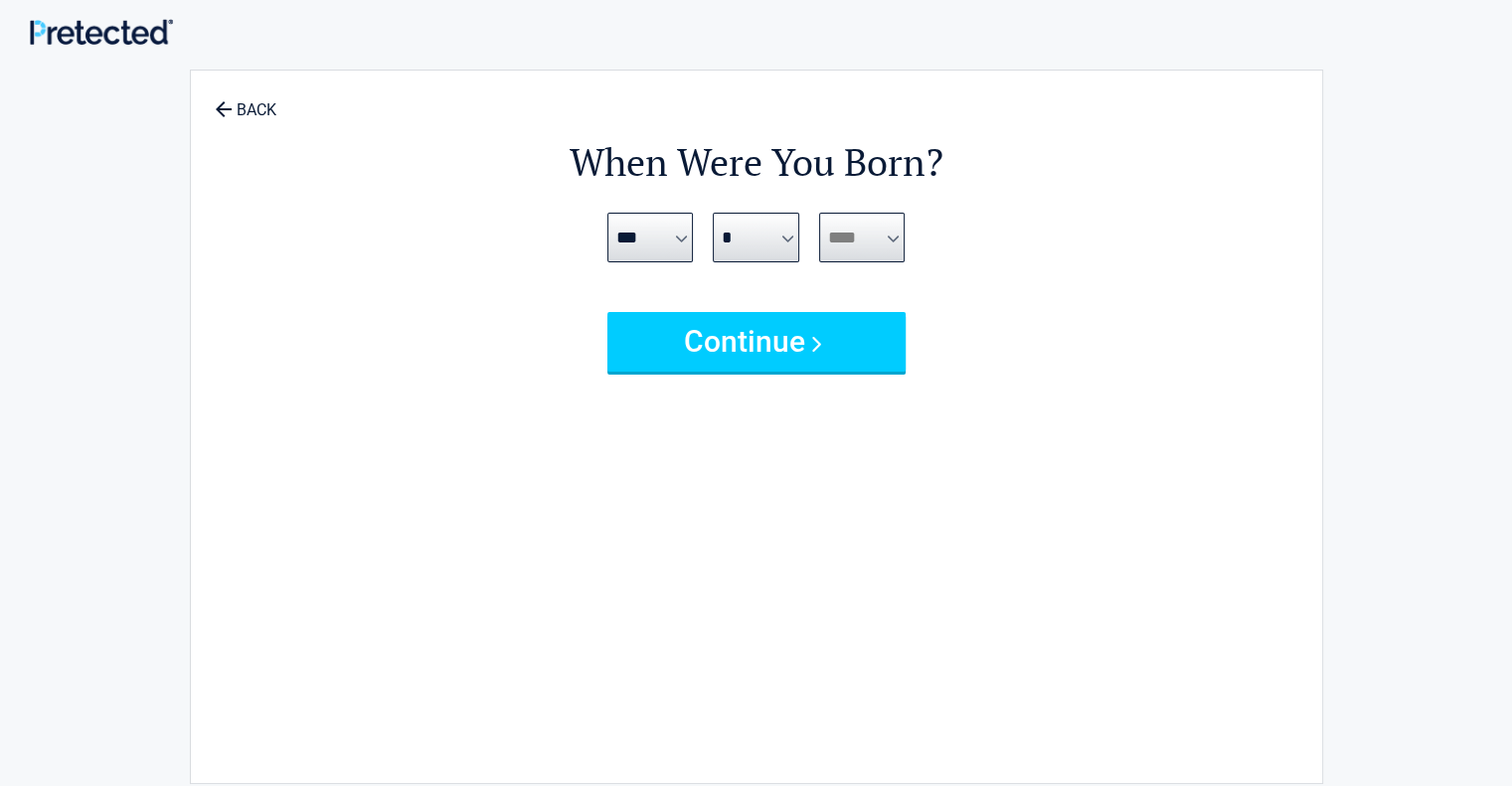 click on "****
****
****
****
****
****
****
****
****
****
****
****
****
****
****
****
****
****
****
****
****
****
****
****
****
****
****
****
****
****
****
****
****
****
****
****
****
****
****
****
****
****
****
****
****
****
****
****
****
****
****
****
****
****
****
****
****
****
****
****
****
****
****
****" at bounding box center [862, 237] 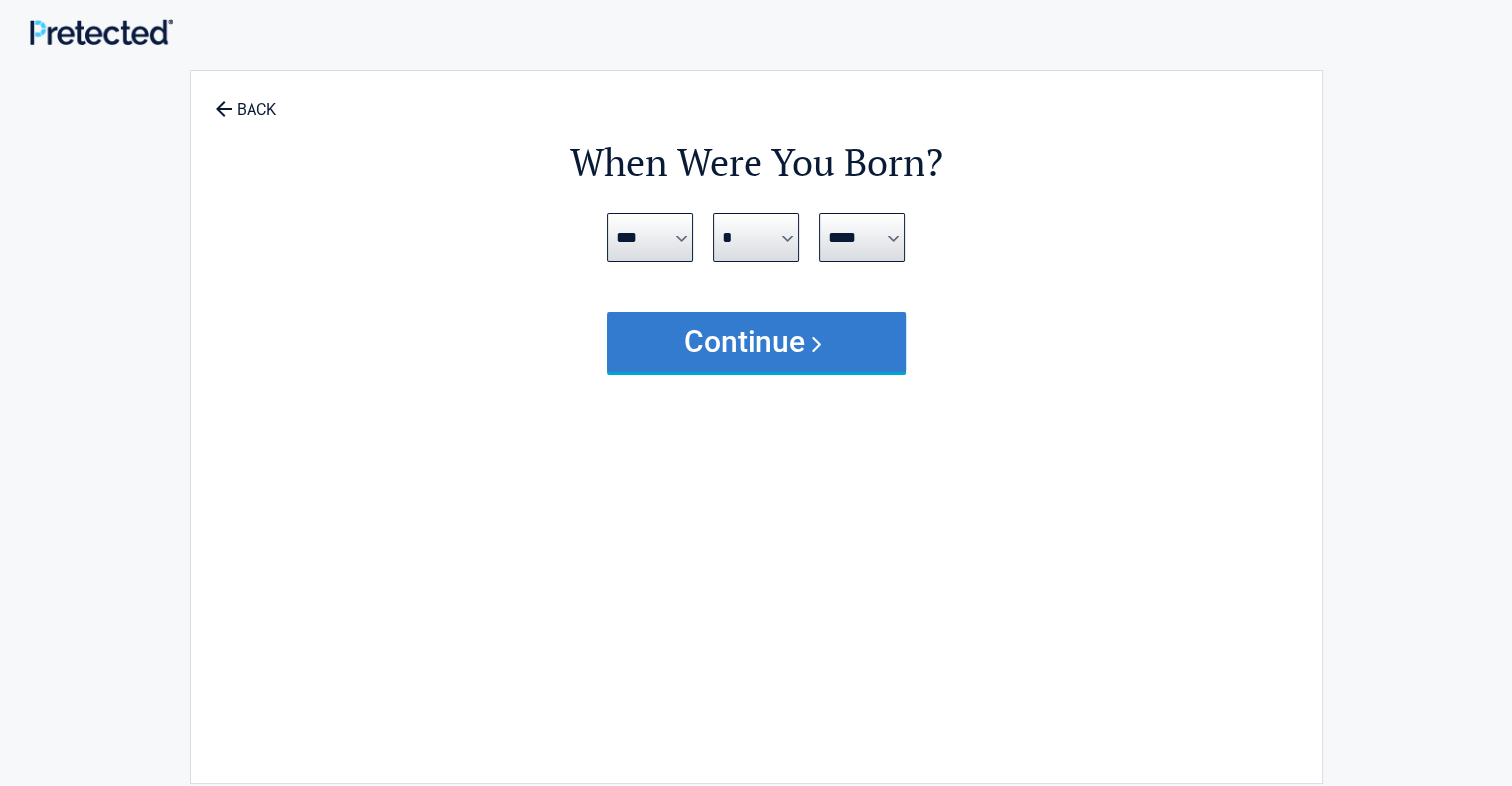click on "Continue" at bounding box center [756, 342] 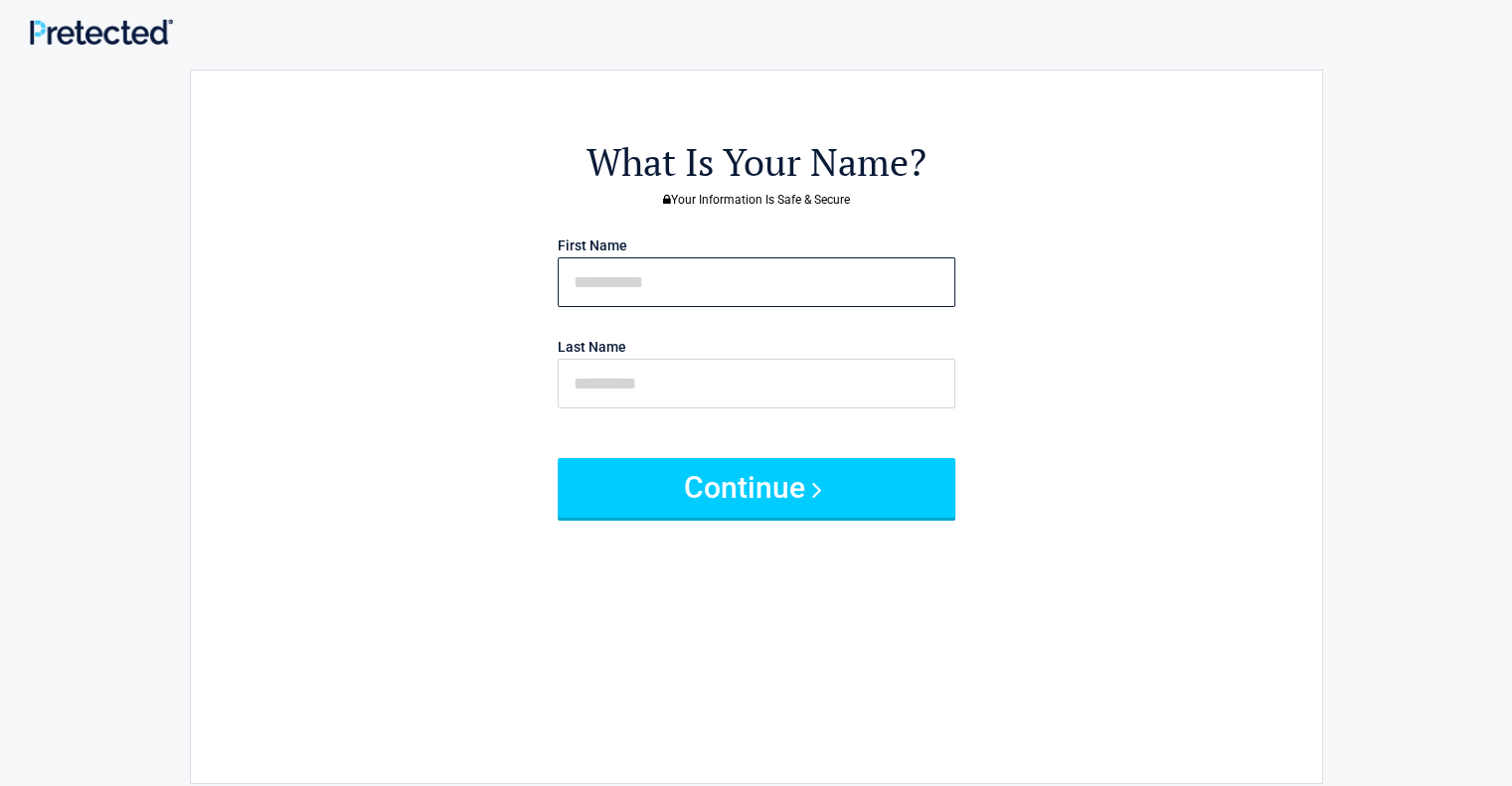 click at bounding box center [756, 282] 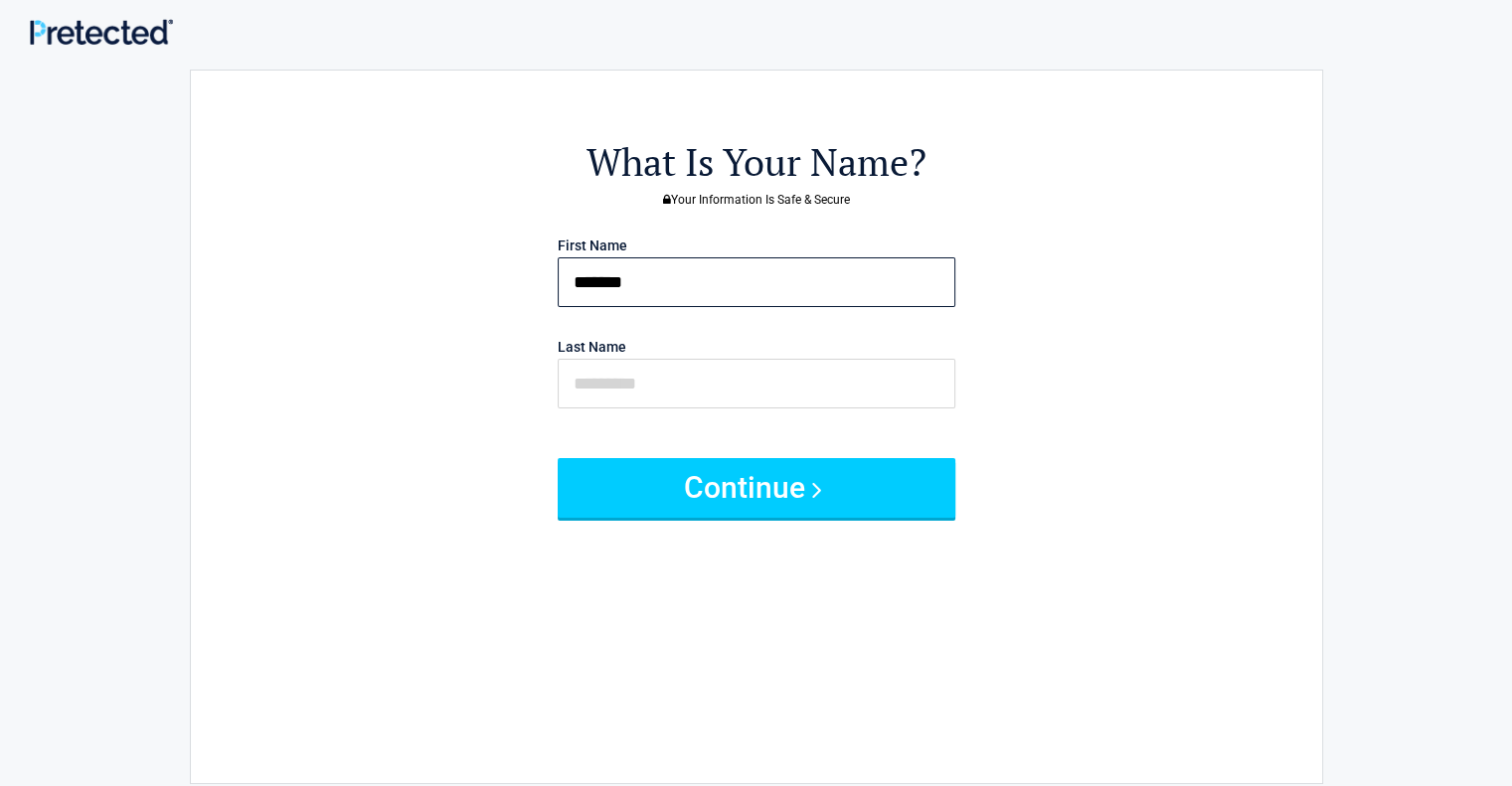 type on "******" 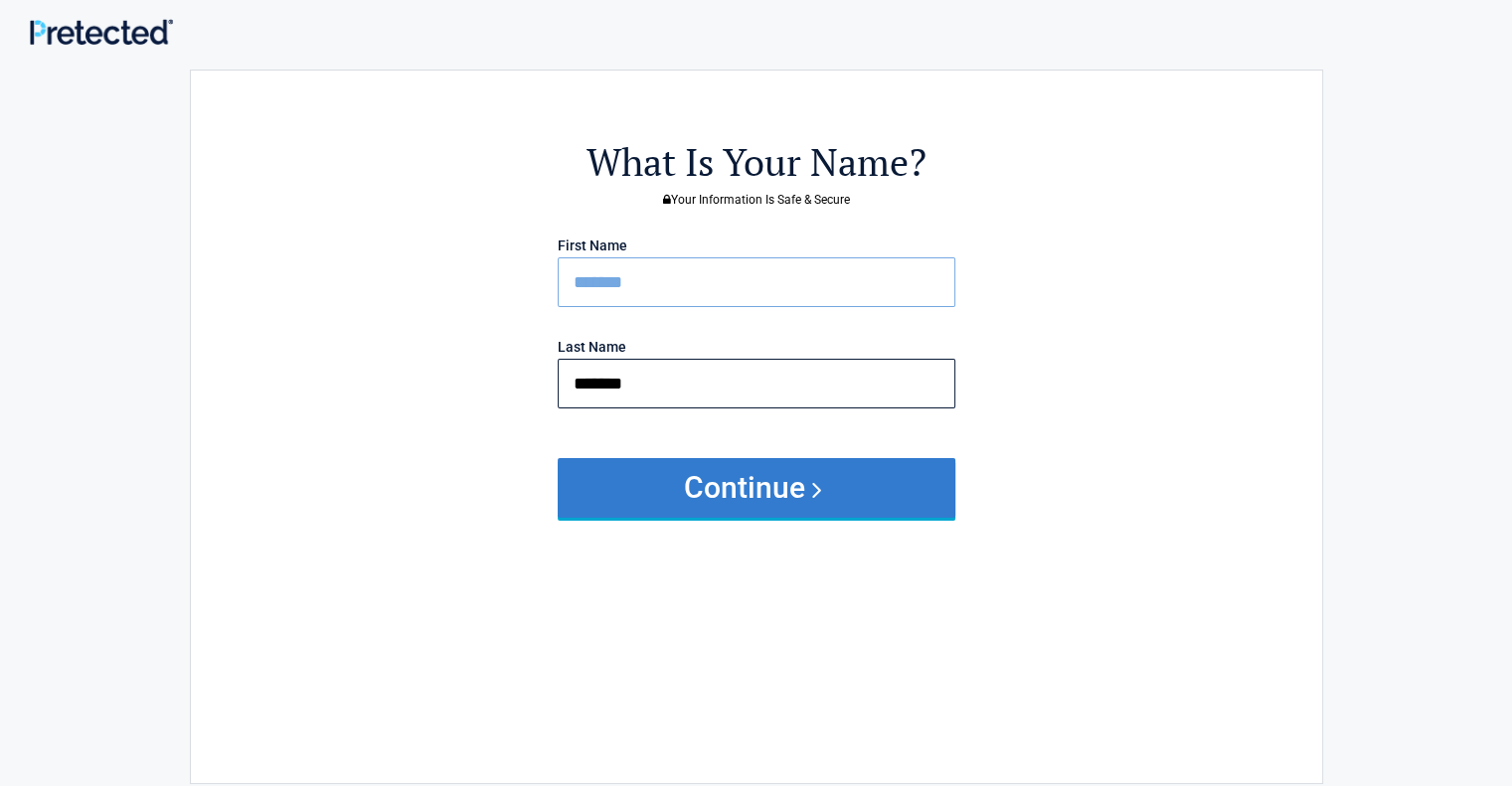 type on "*******" 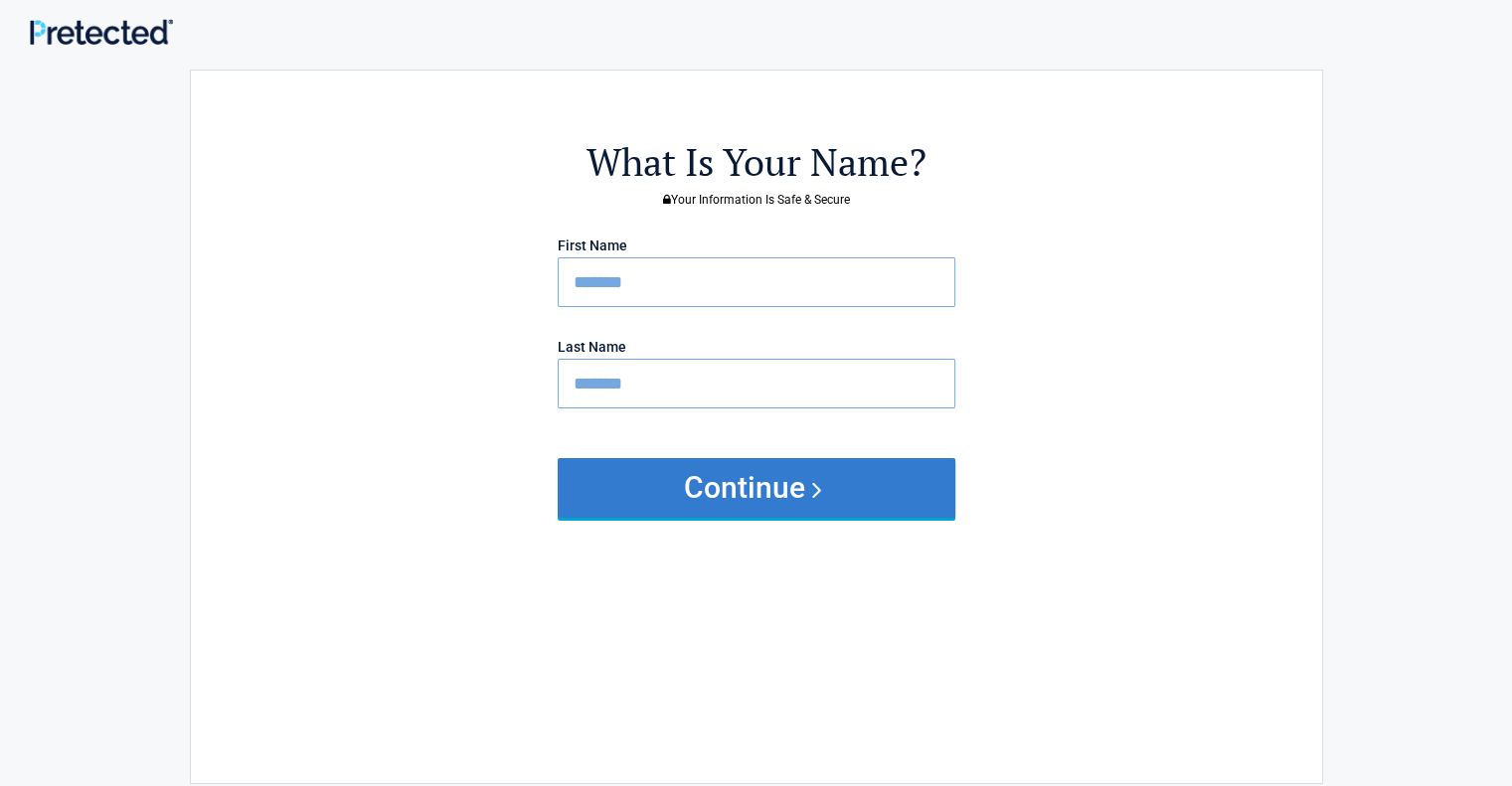 click on "Continue" at bounding box center [756, 488] 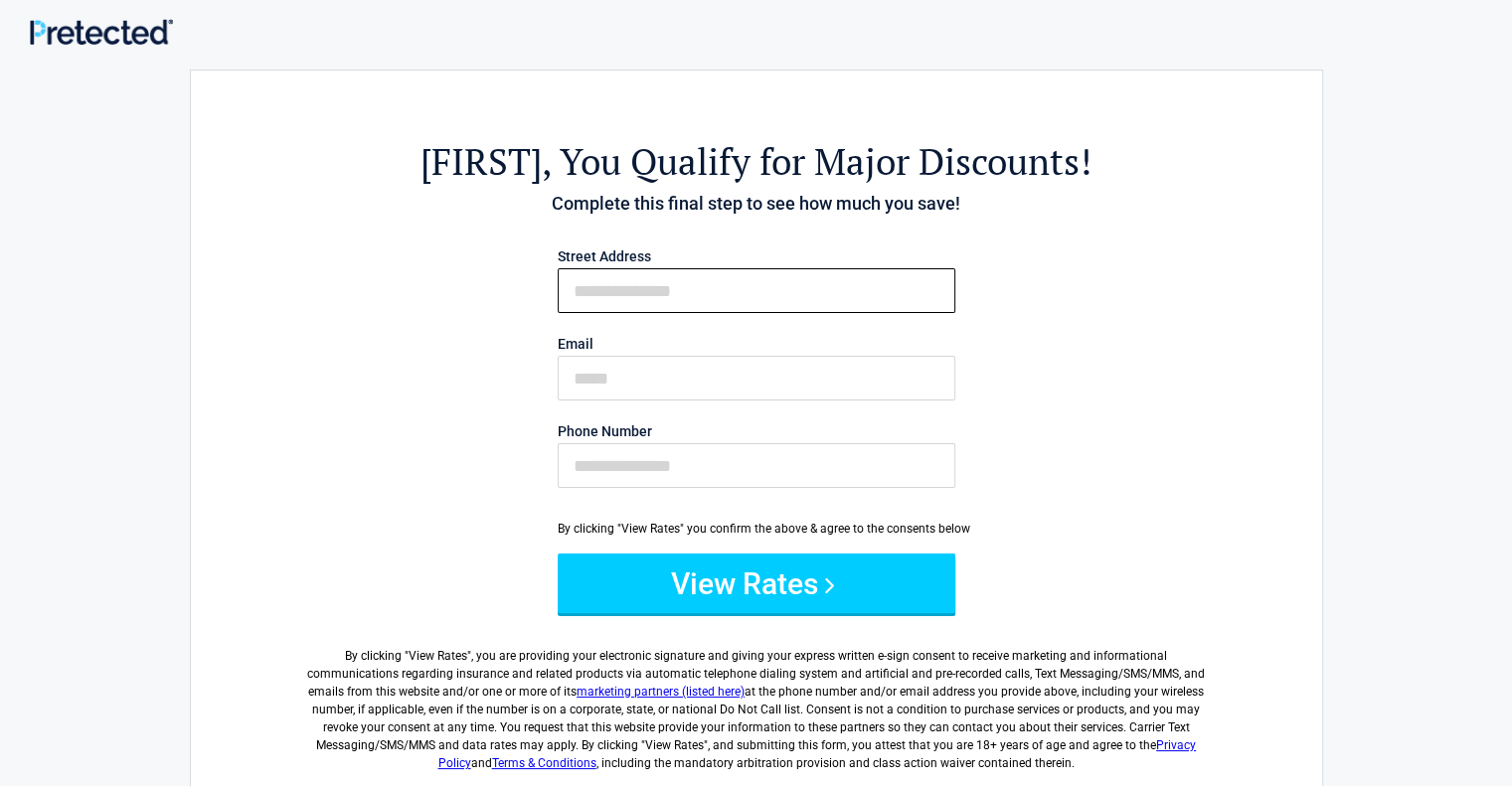 click on "First Name" at bounding box center (756, 290) 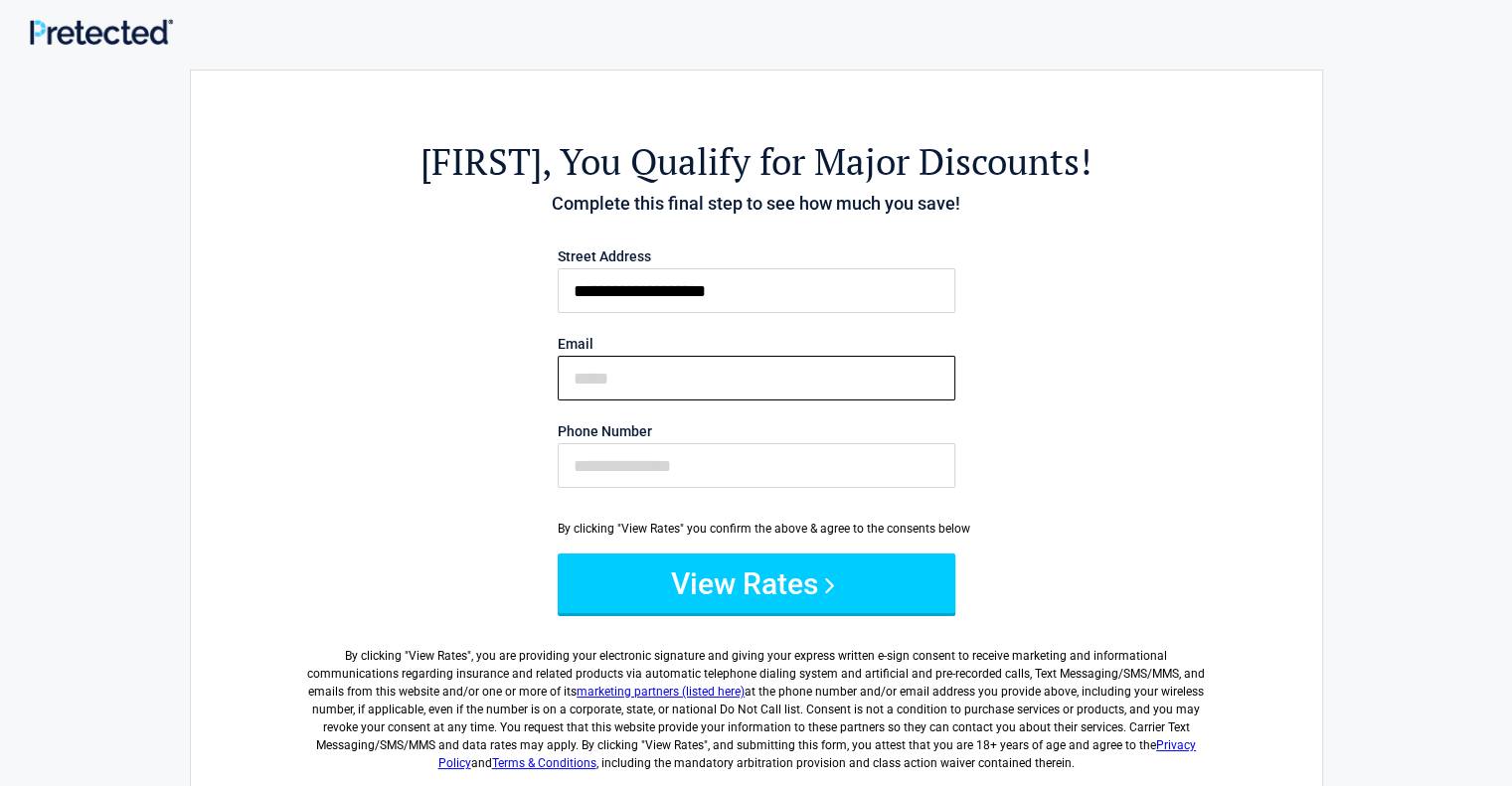 type on "**********" 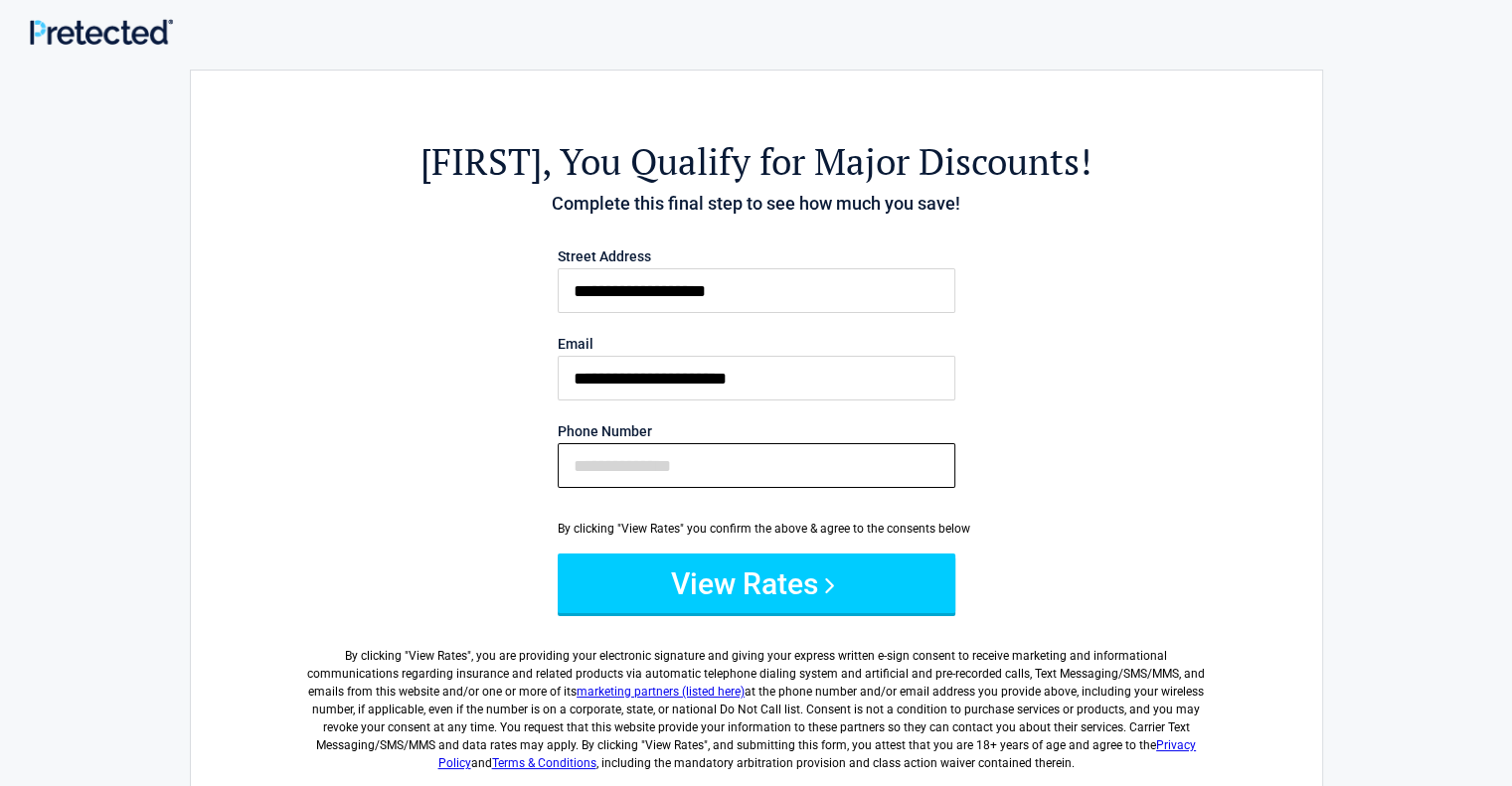 type on "**********" 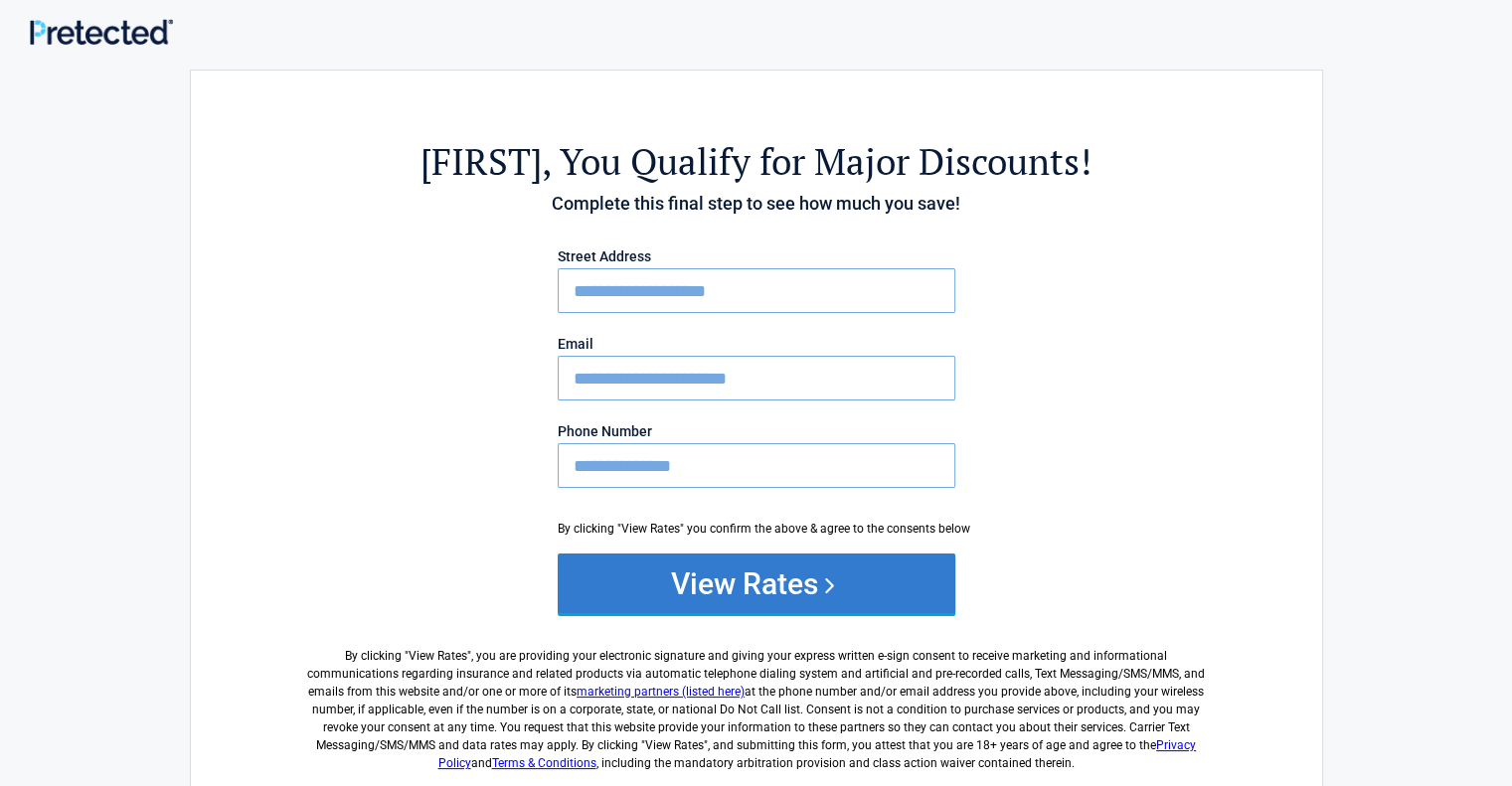 click on "View Rates" at bounding box center (756, 583) 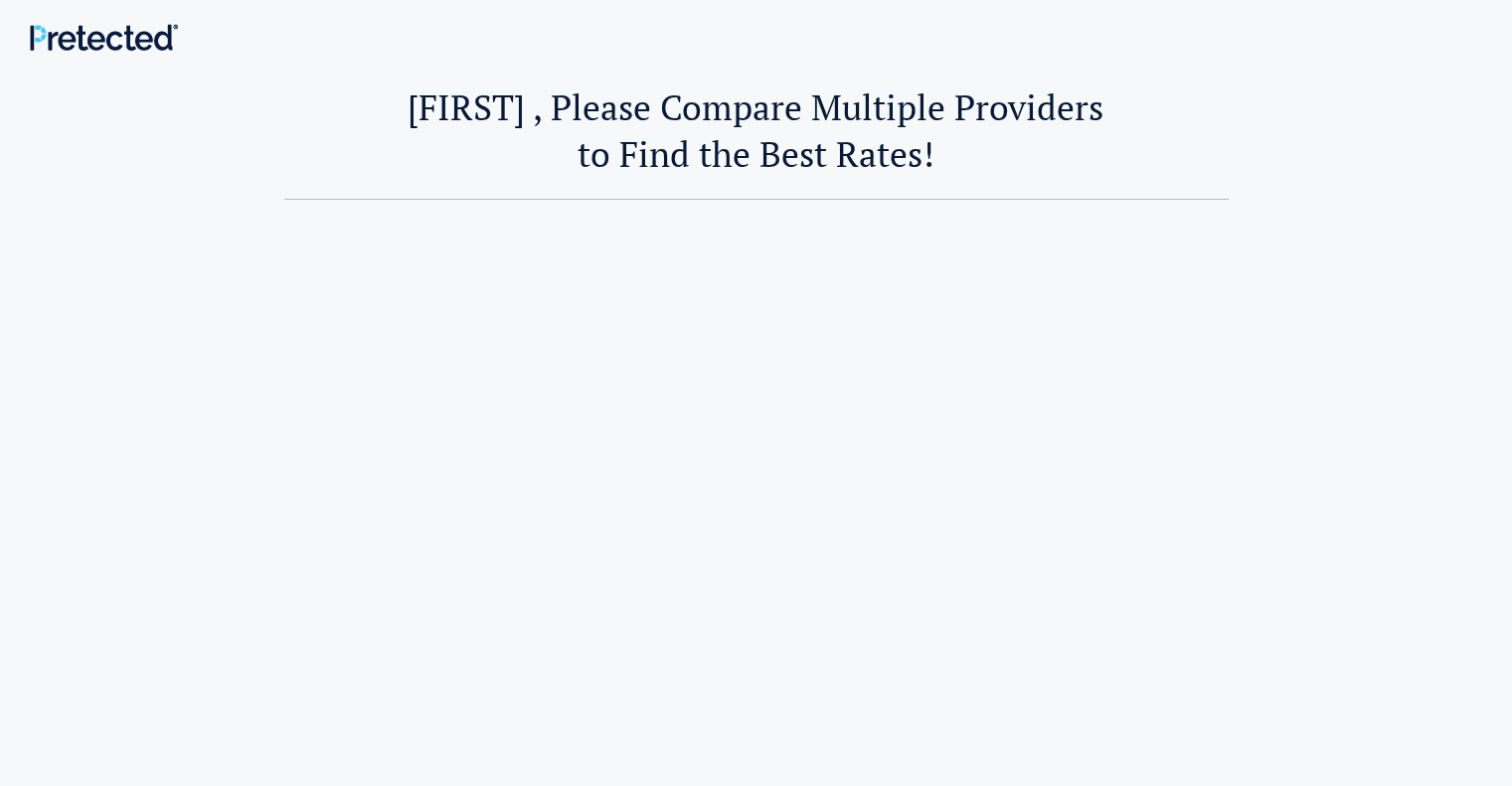 scroll, scrollTop: 0, scrollLeft: 0, axis: both 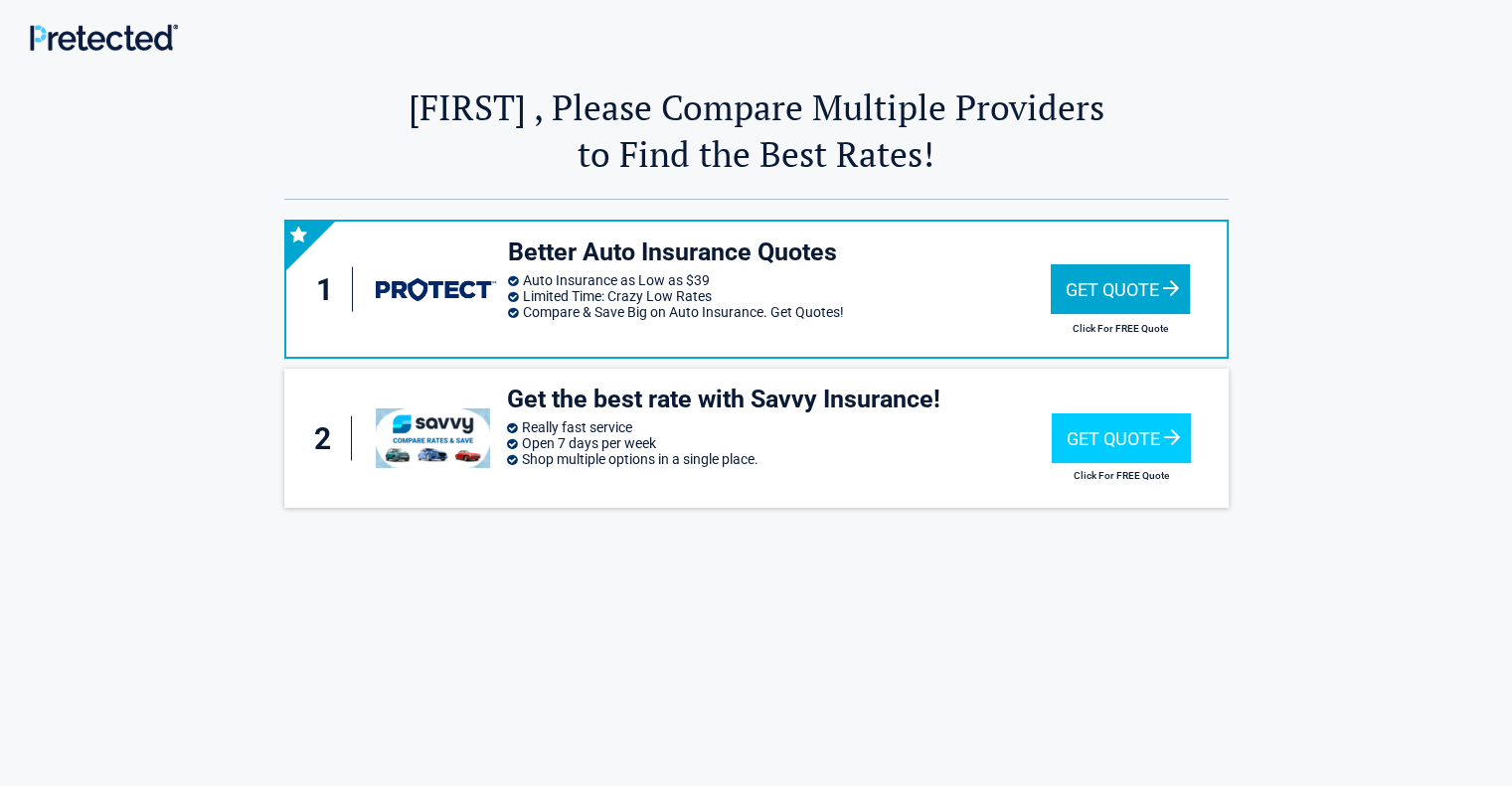 click on "Get Quote" at bounding box center [1120, 289] 